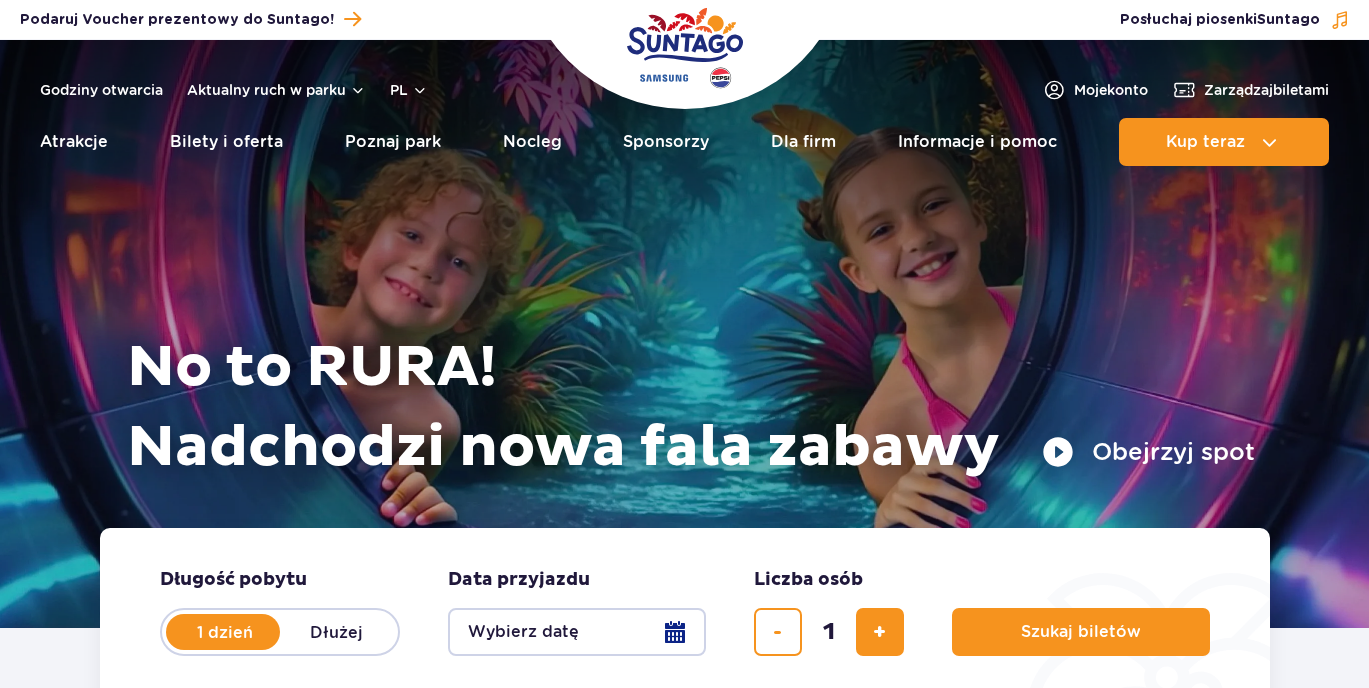 scroll, scrollTop: 0, scrollLeft: 0, axis: both 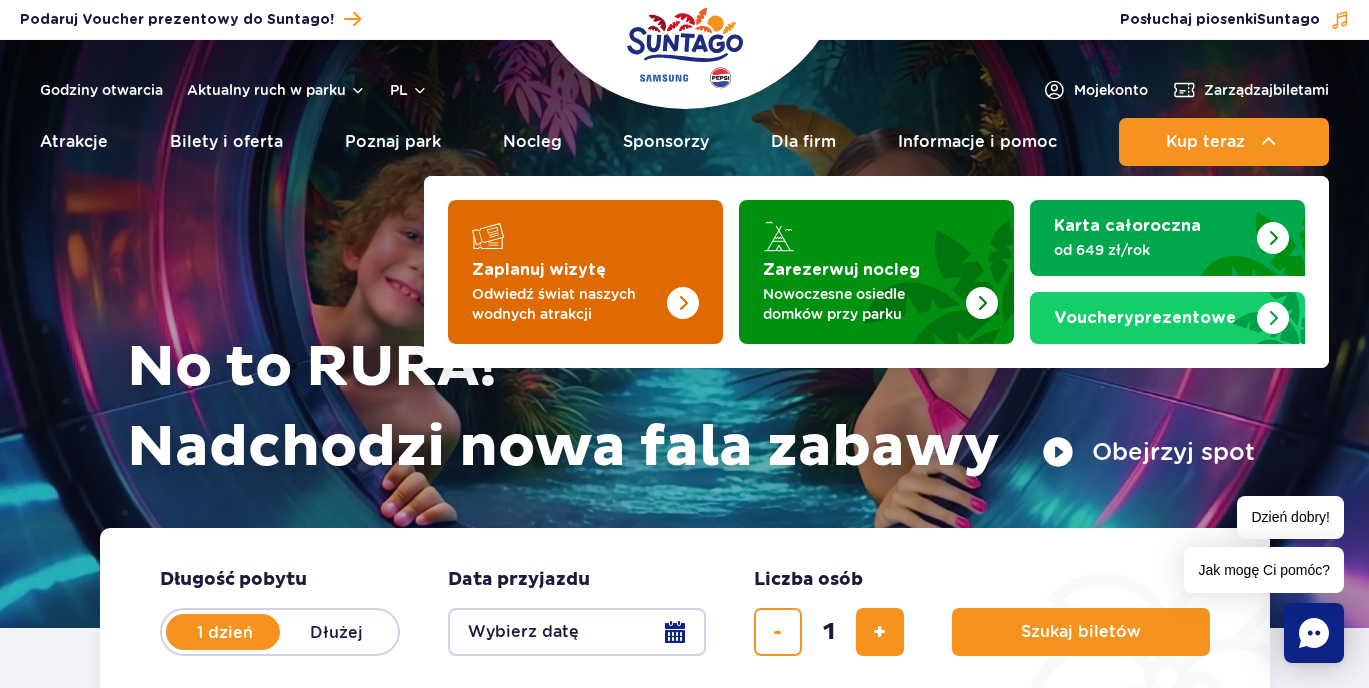 click on "Odwiedź świat naszych wodnych atrakcji" at bounding box center (569, 304) 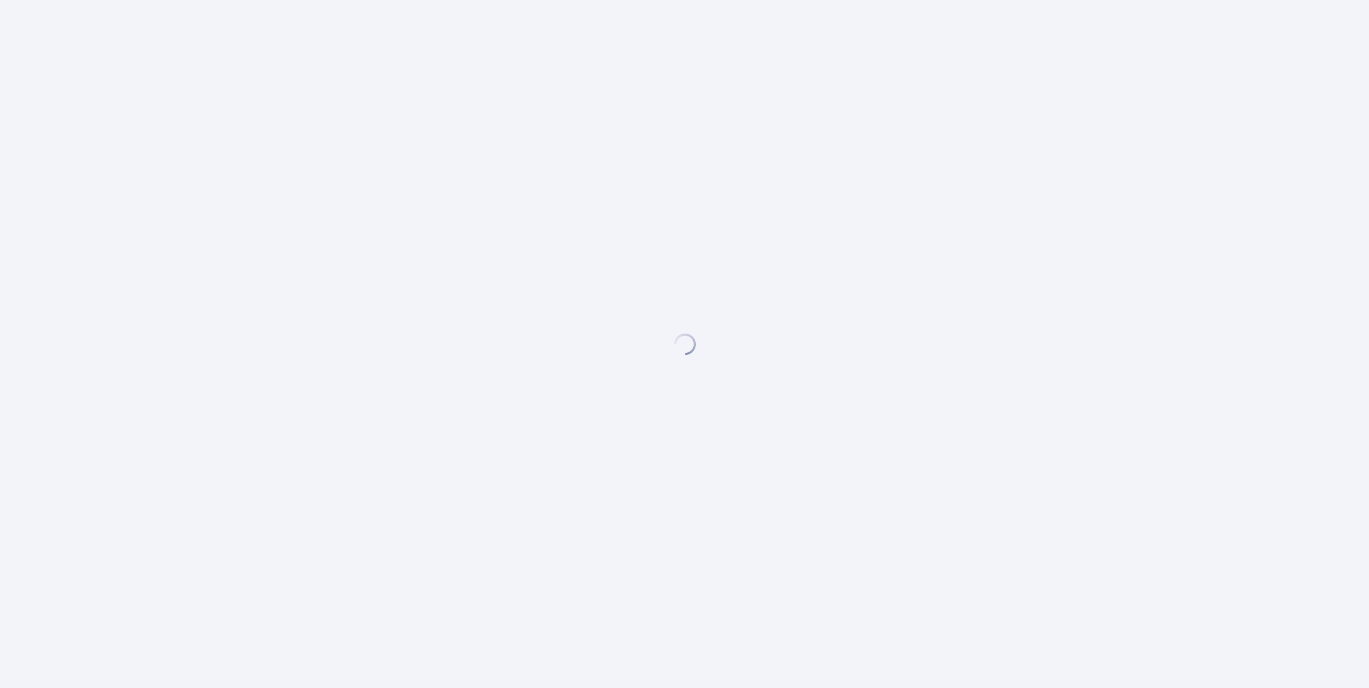 scroll, scrollTop: 0, scrollLeft: 0, axis: both 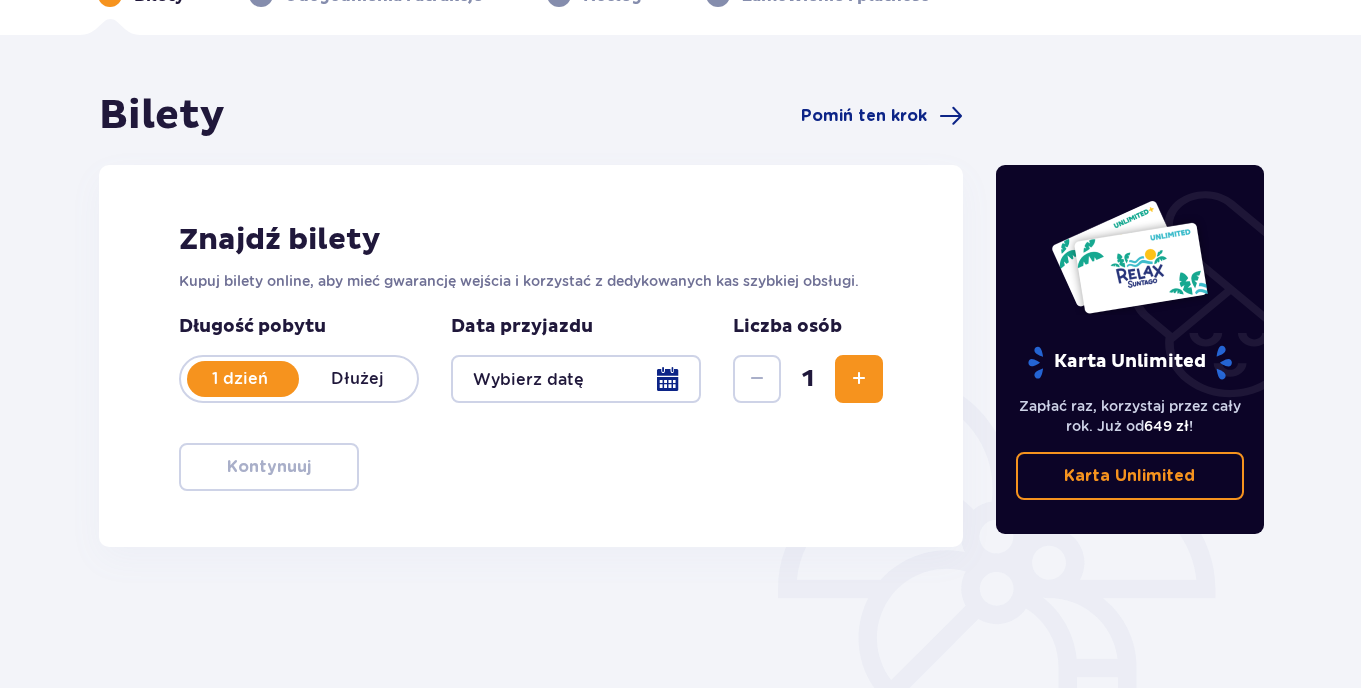 click at bounding box center [859, 379] 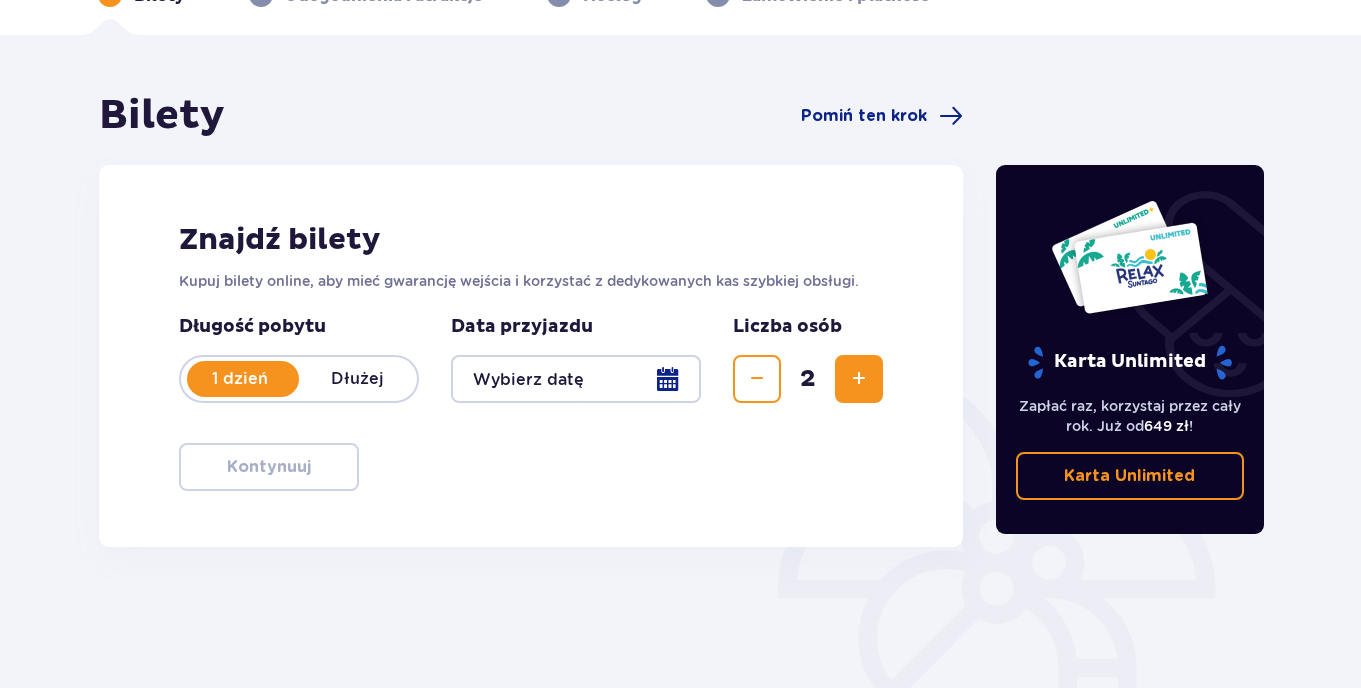 click at bounding box center (859, 379) 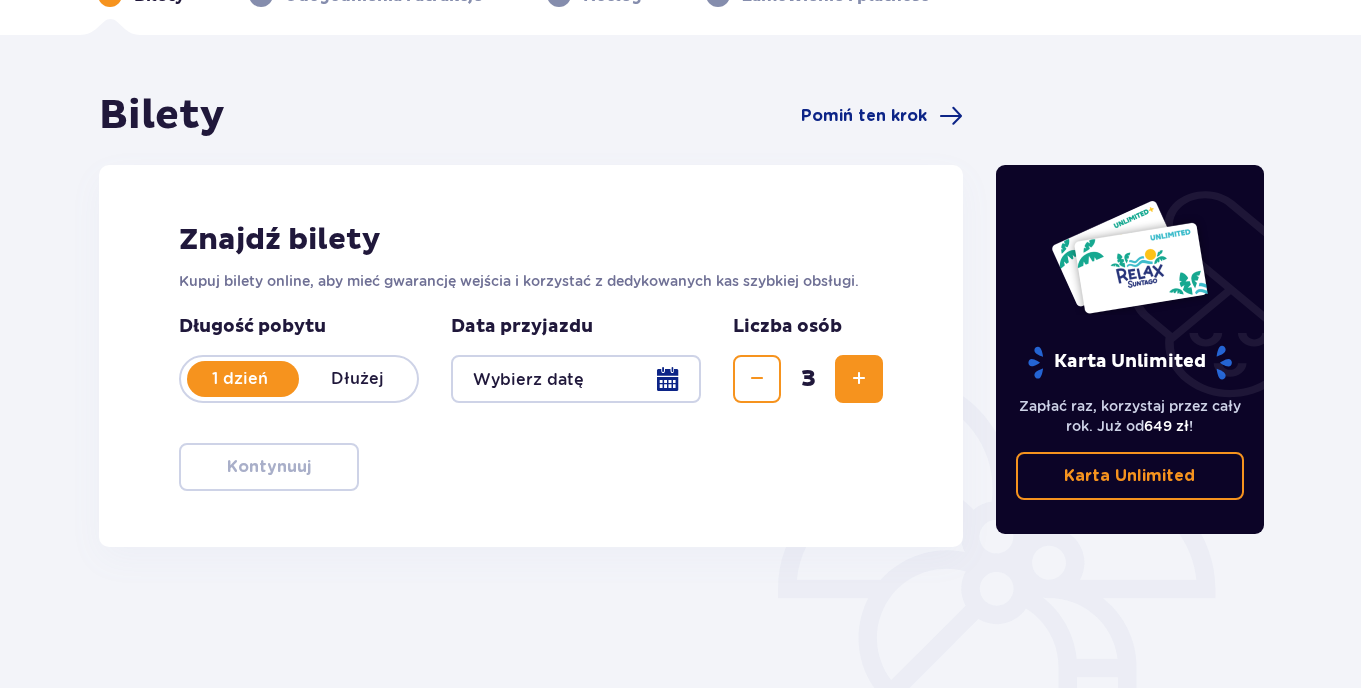 click at bounding box center (859, 379) 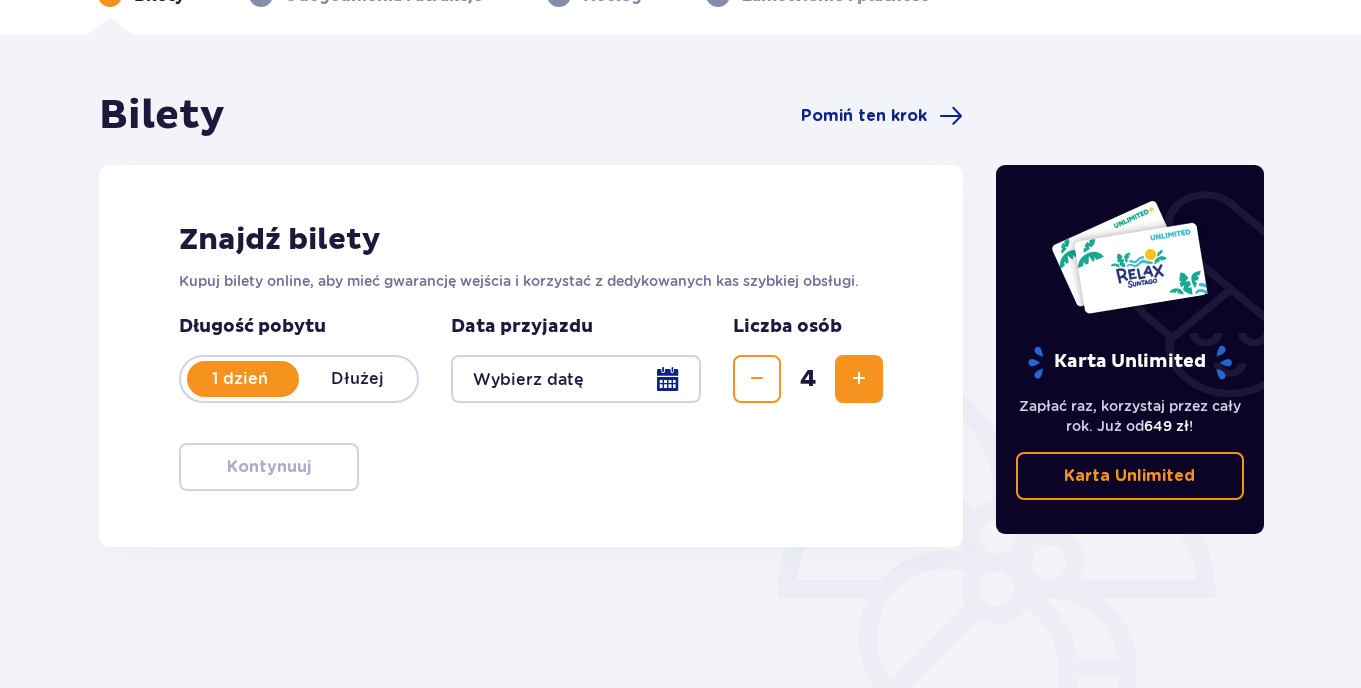 click at bounding box center (859, 379) 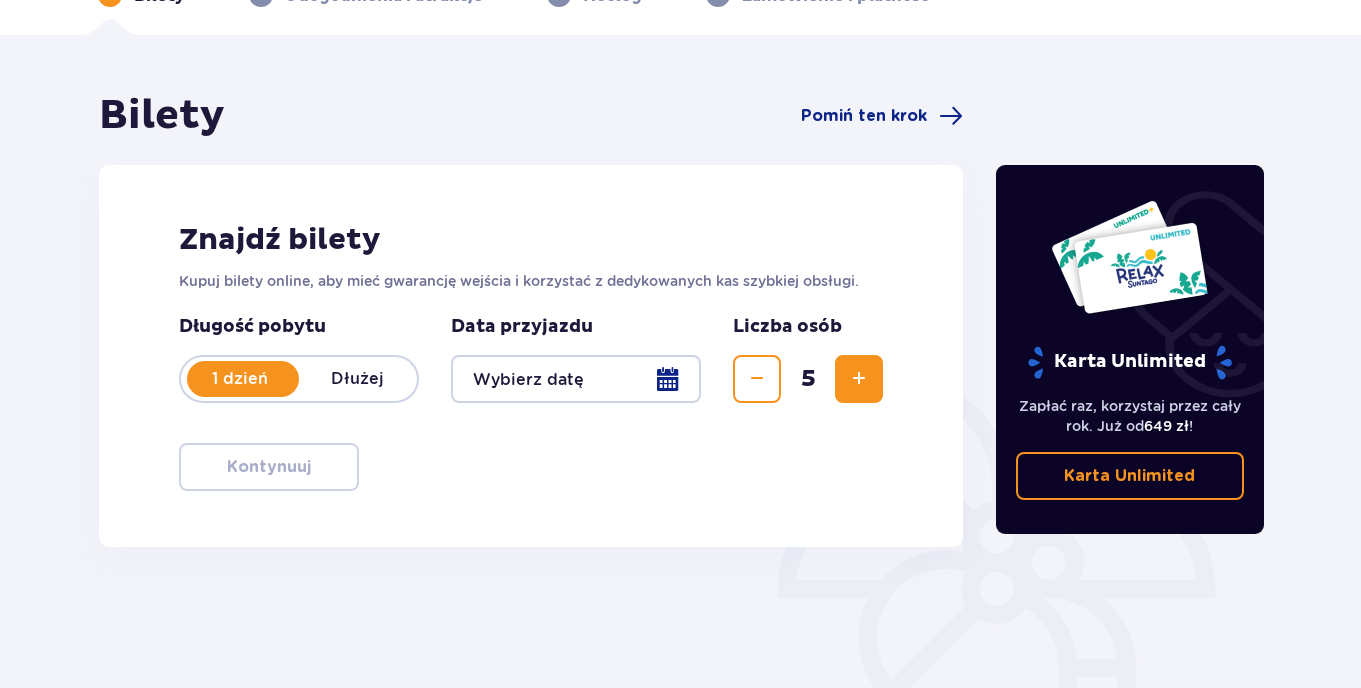 click at bounding box center (576, 379) 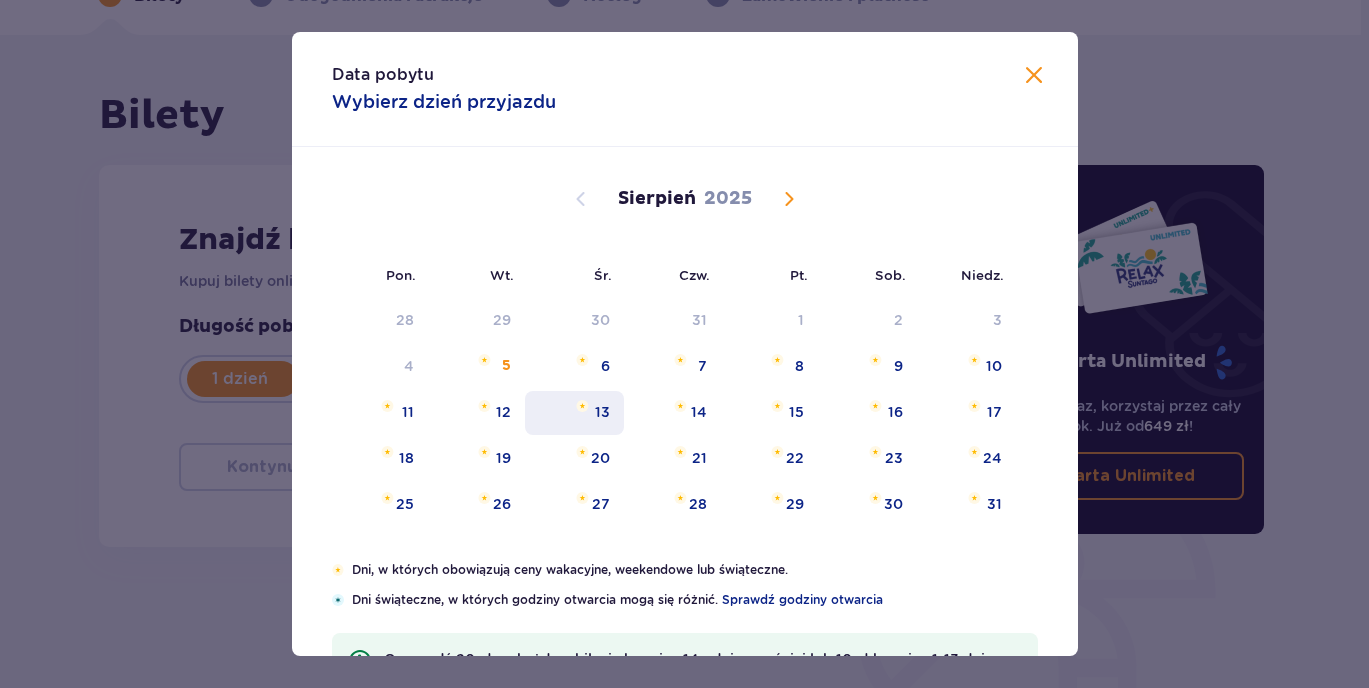 click on "13" at bounding box center [602, 412] 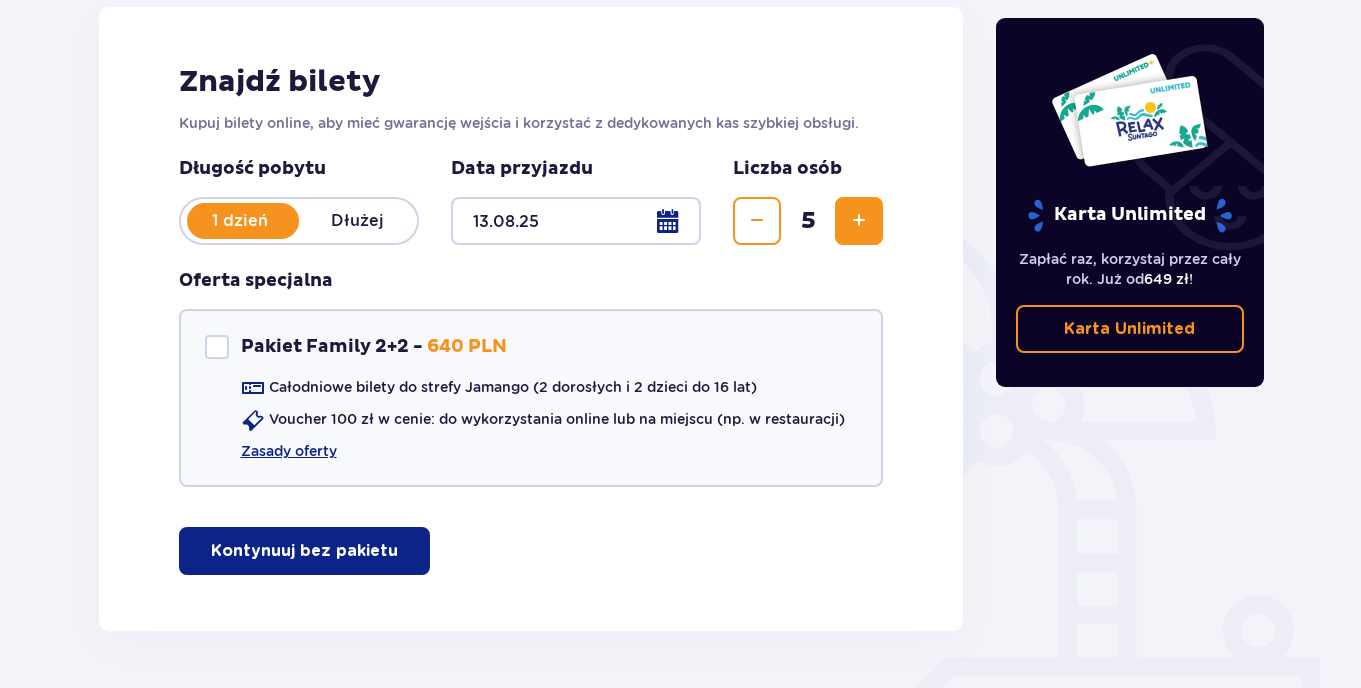 scroll, scrollTop: 342, scrollLeft: 0, axis: vertical 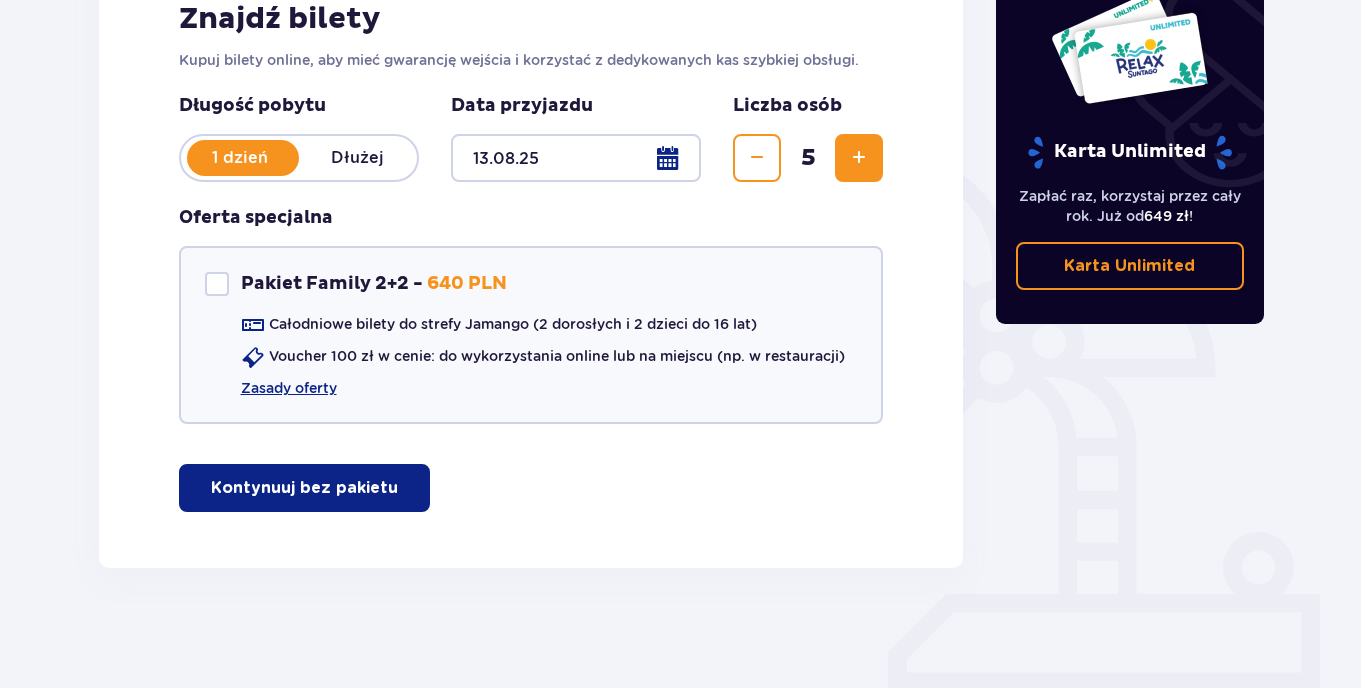 click on "Kontynuuj bez pakietu" at bounding box center (304, 488) 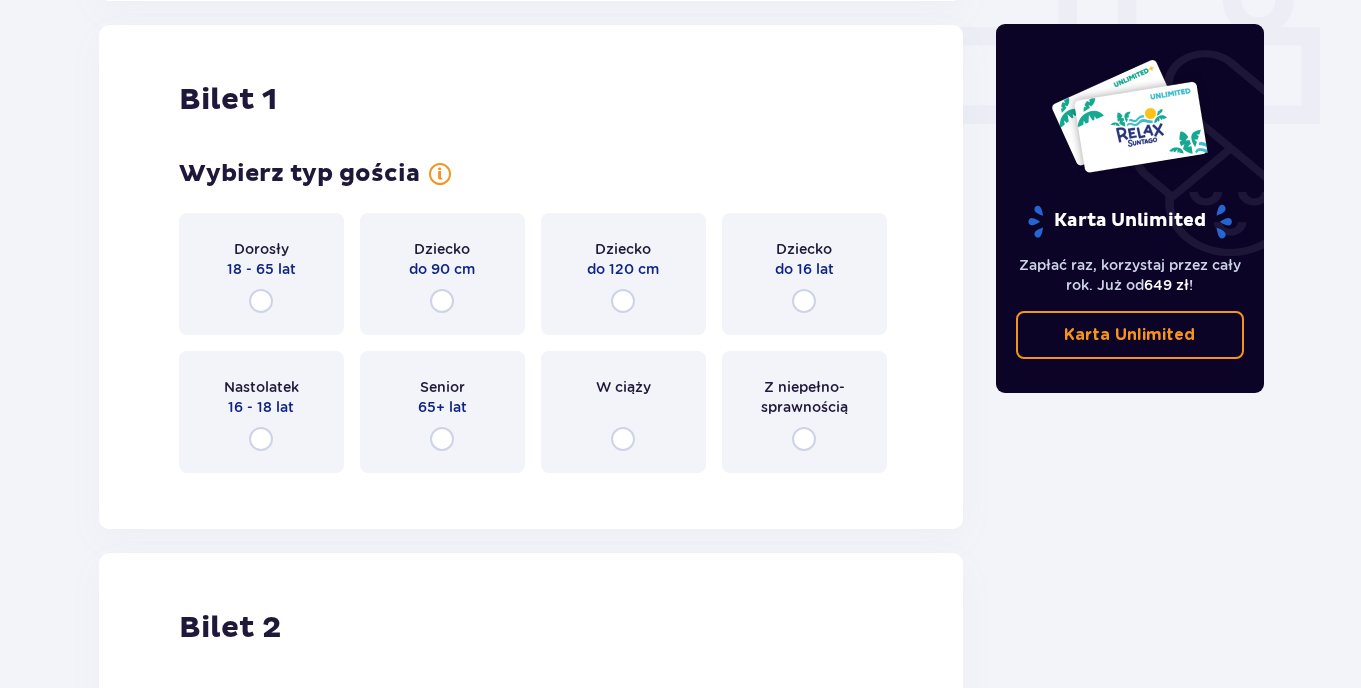 scroll, scrollTop: 910, scrollLeft: 0, axis: vertical 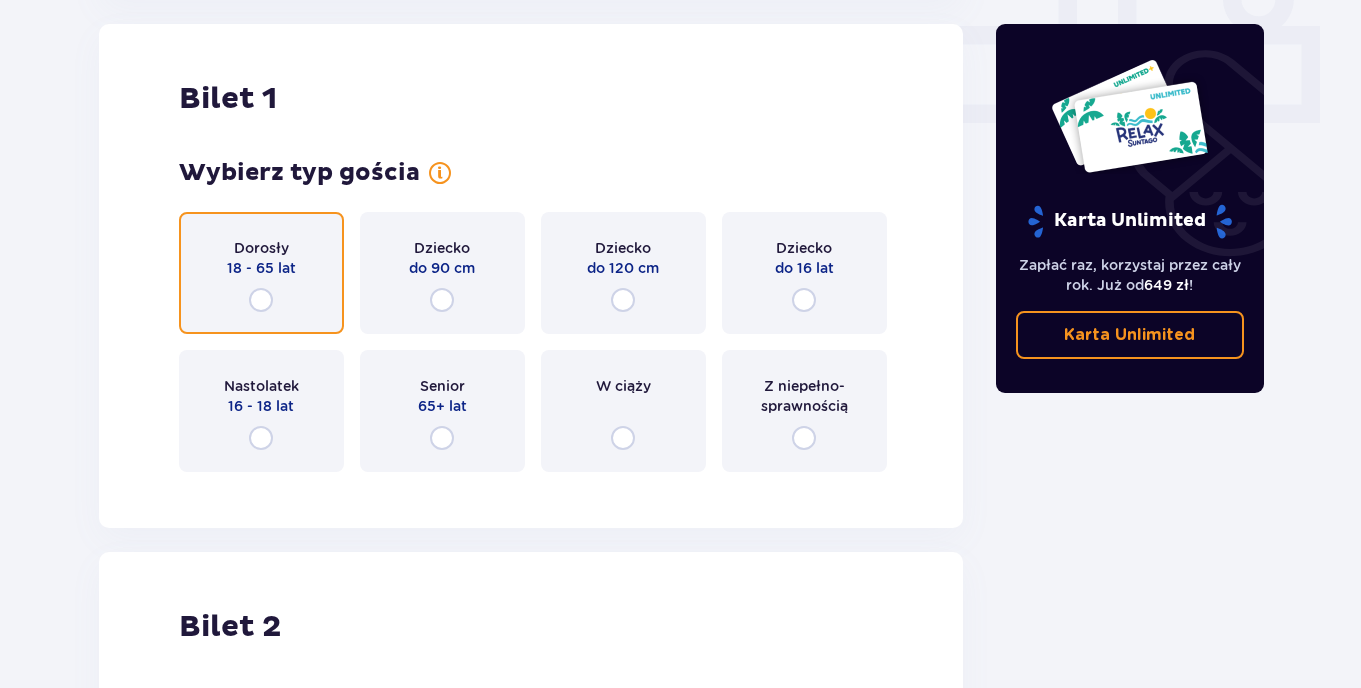 click at bounding box center [261, 300] 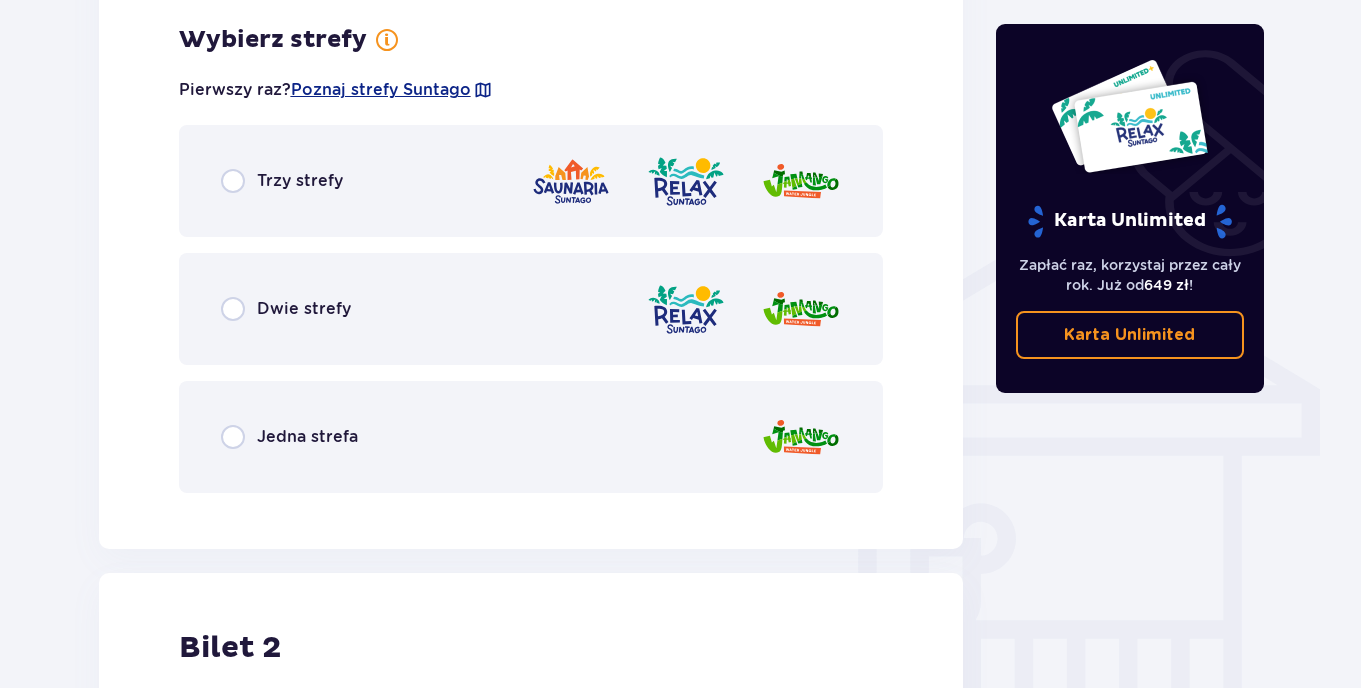 scroll, scrollTop: 1398, scrollLeft: 0, axis: vertical 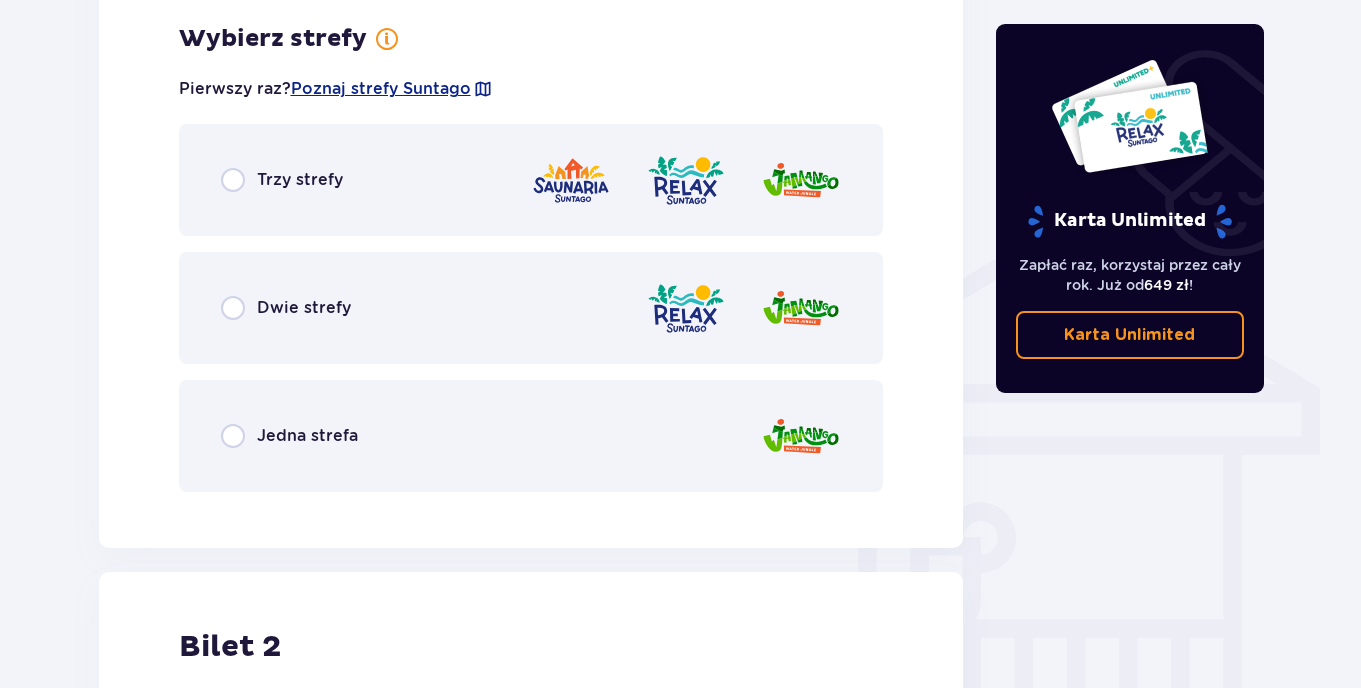 click on "Jedna strefa" at bounding box center [531, 436] 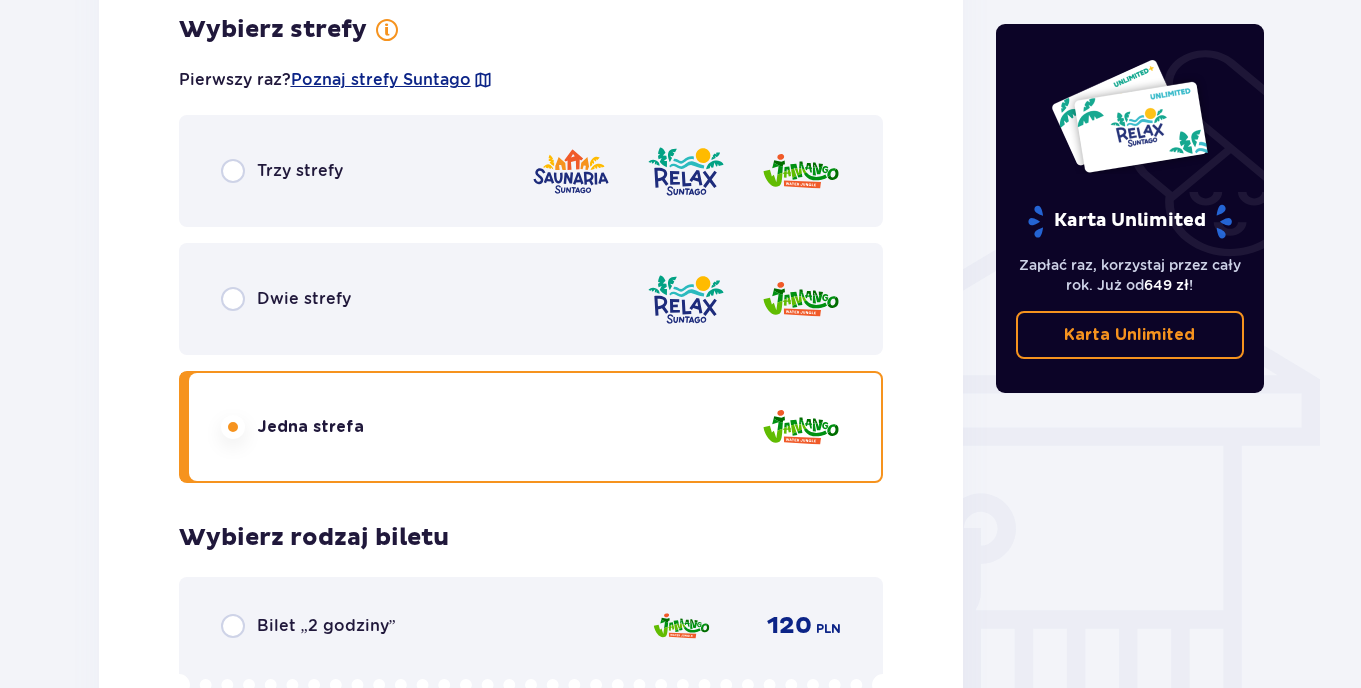 scroll, scrollTop: 1405, scrollLeft: 0, axis: vertical 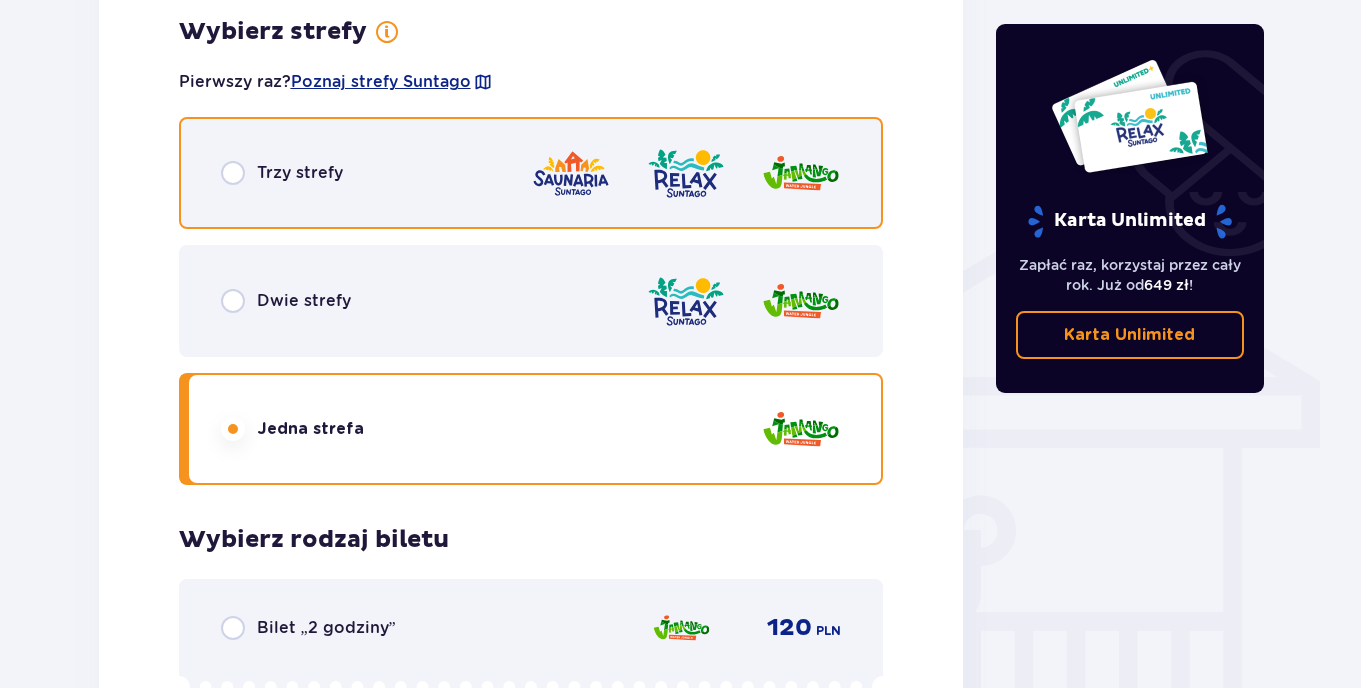 click at bounding box center [233, 173] 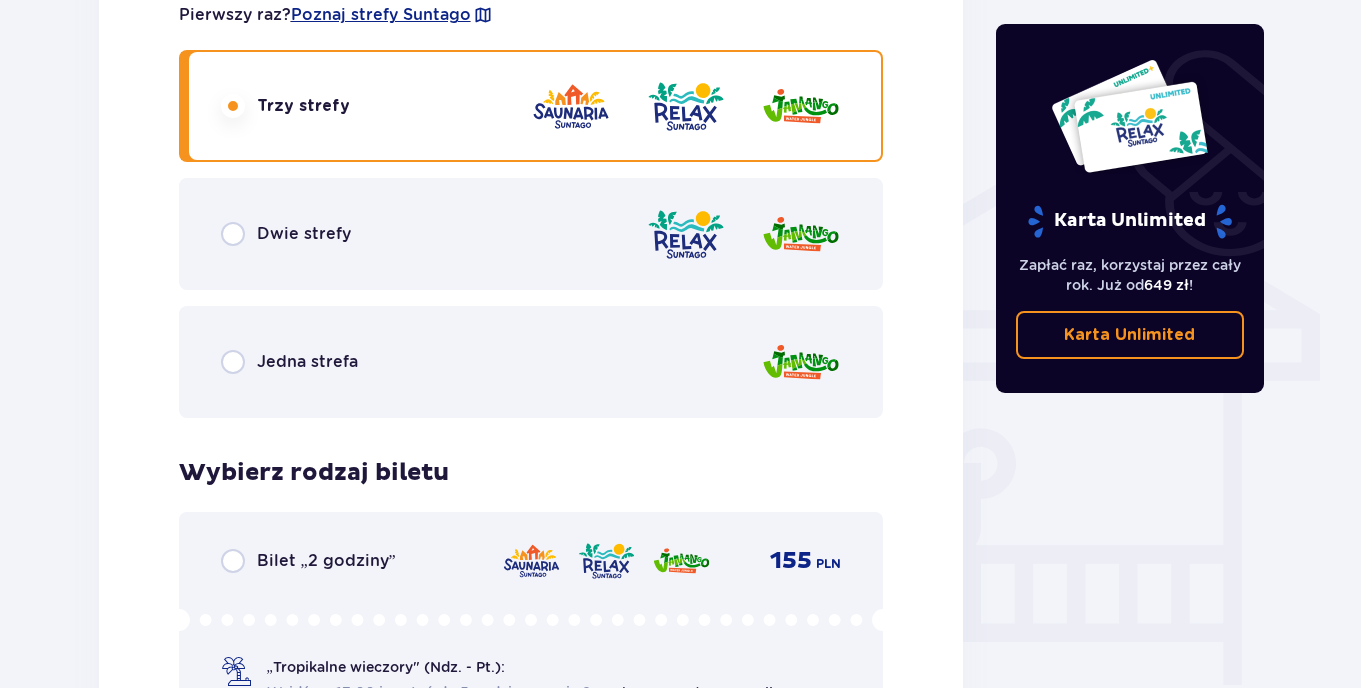 scroll, scrollTop: 1469, scrollLeft: 0, axis: vertical 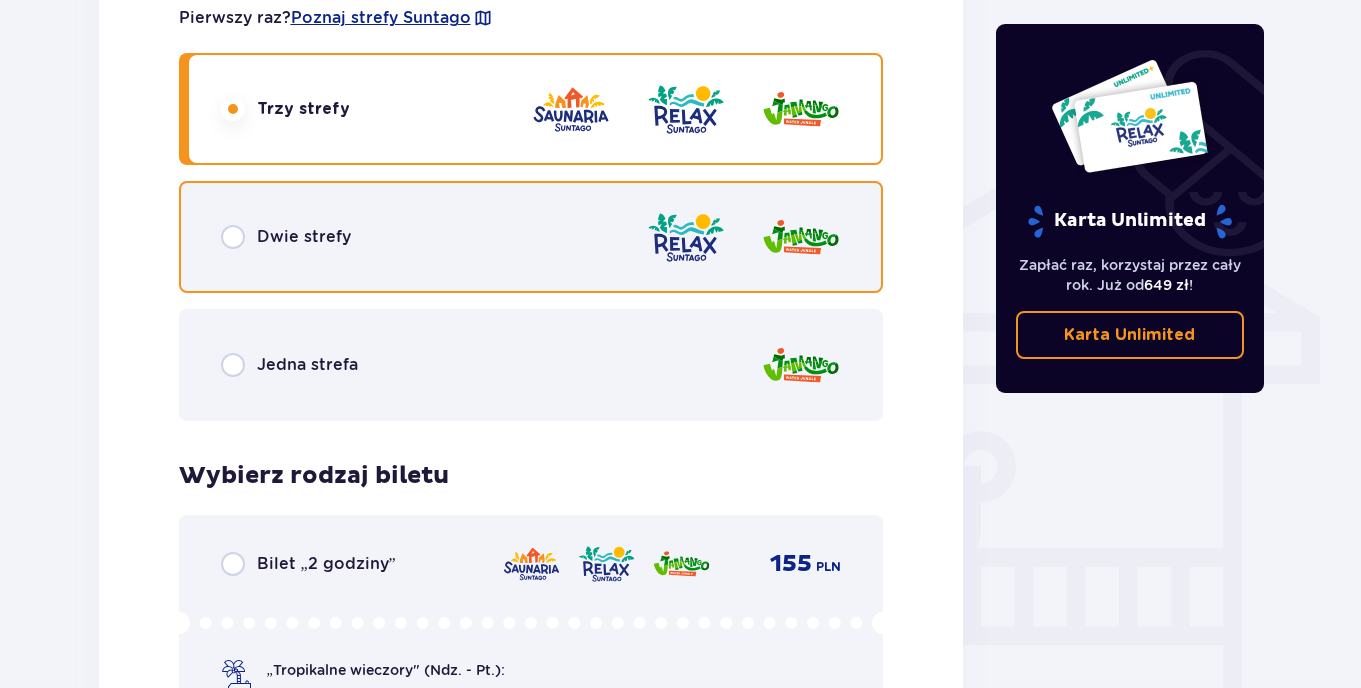 click at bounding box center [233, 237] 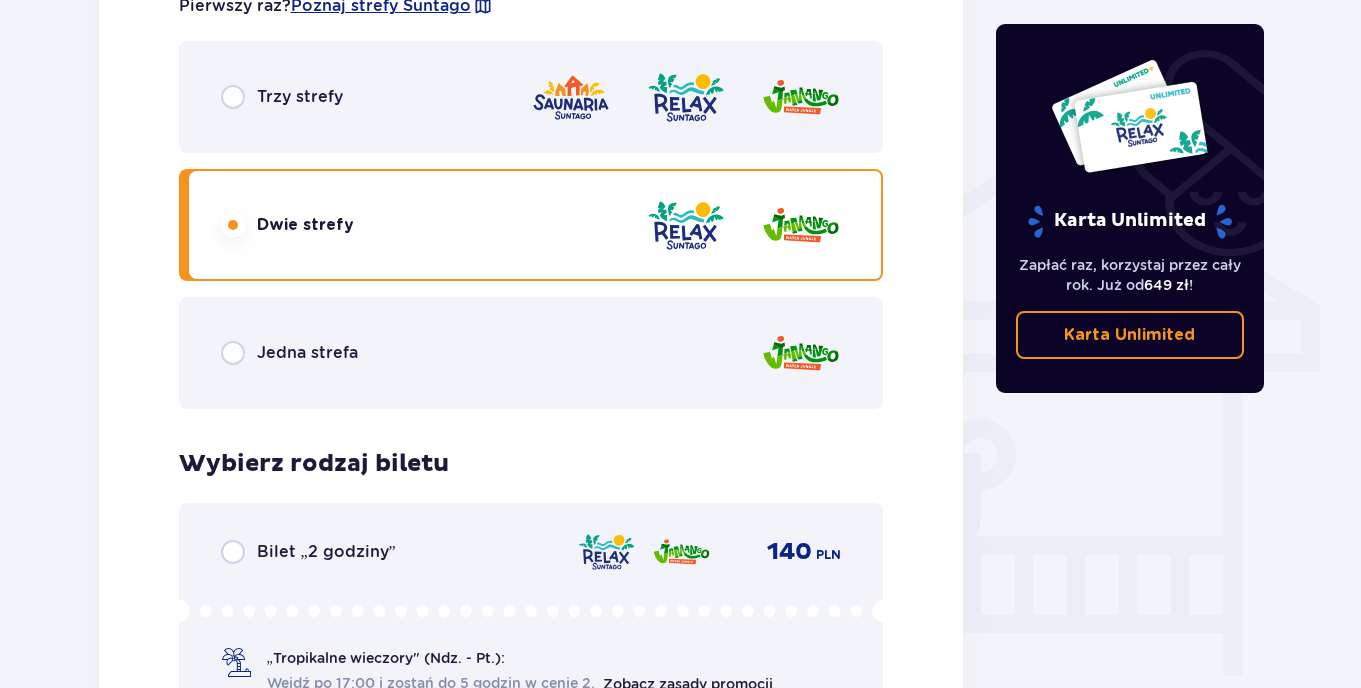 scroll, scrollTop: 1482, scrollLeft: 0, axis: vertical 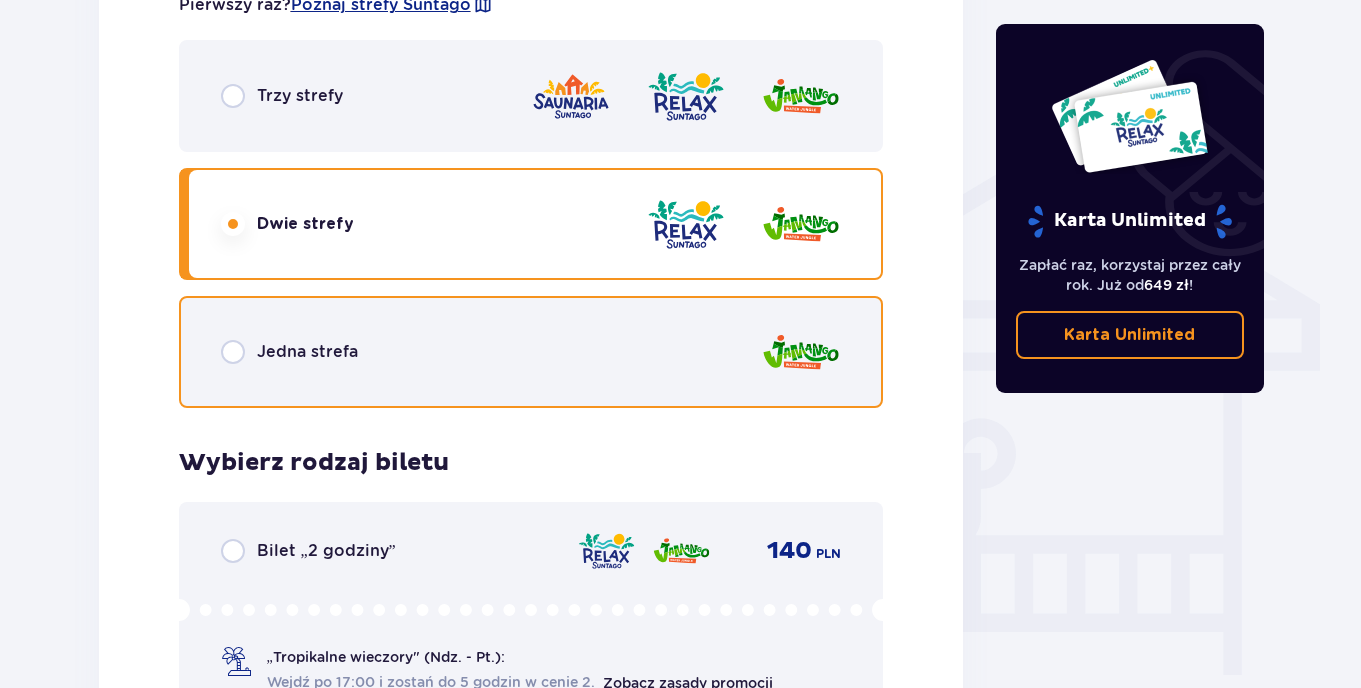 click at bounding box center [233, 352] 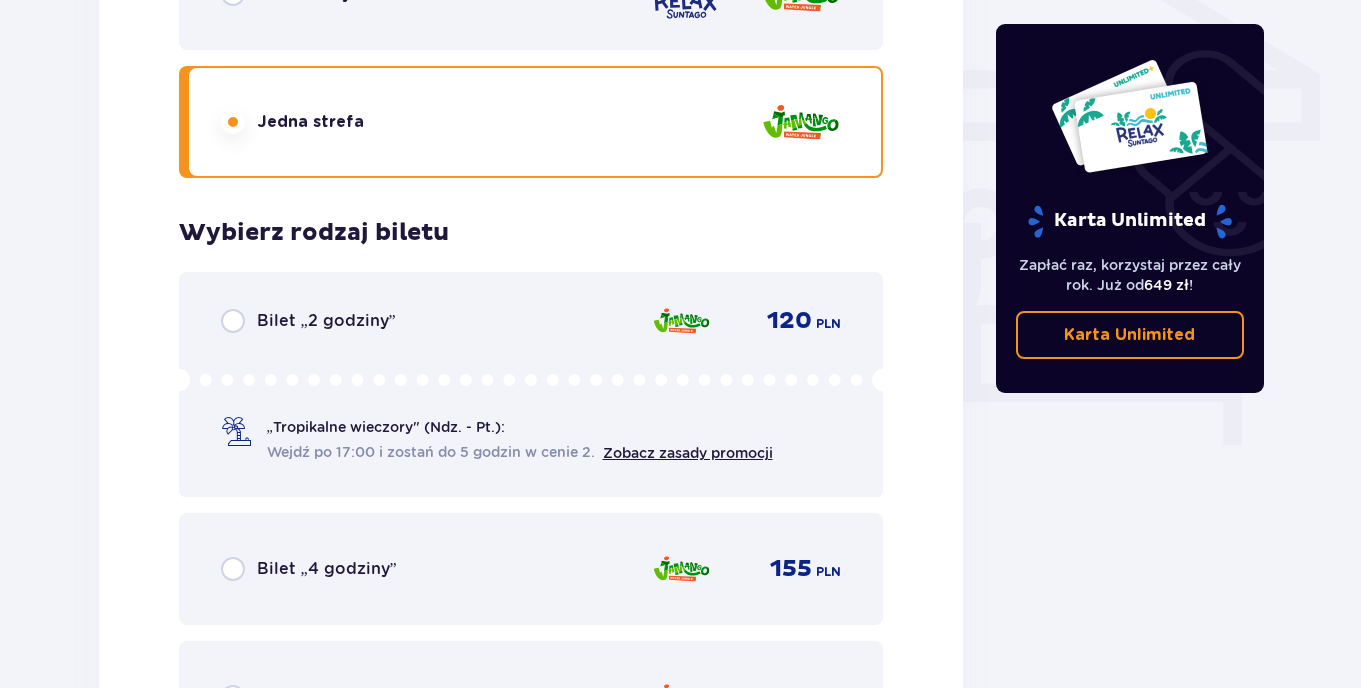 scroll, scrollTop: 1737, scrollLeft: 0, axis: vertical 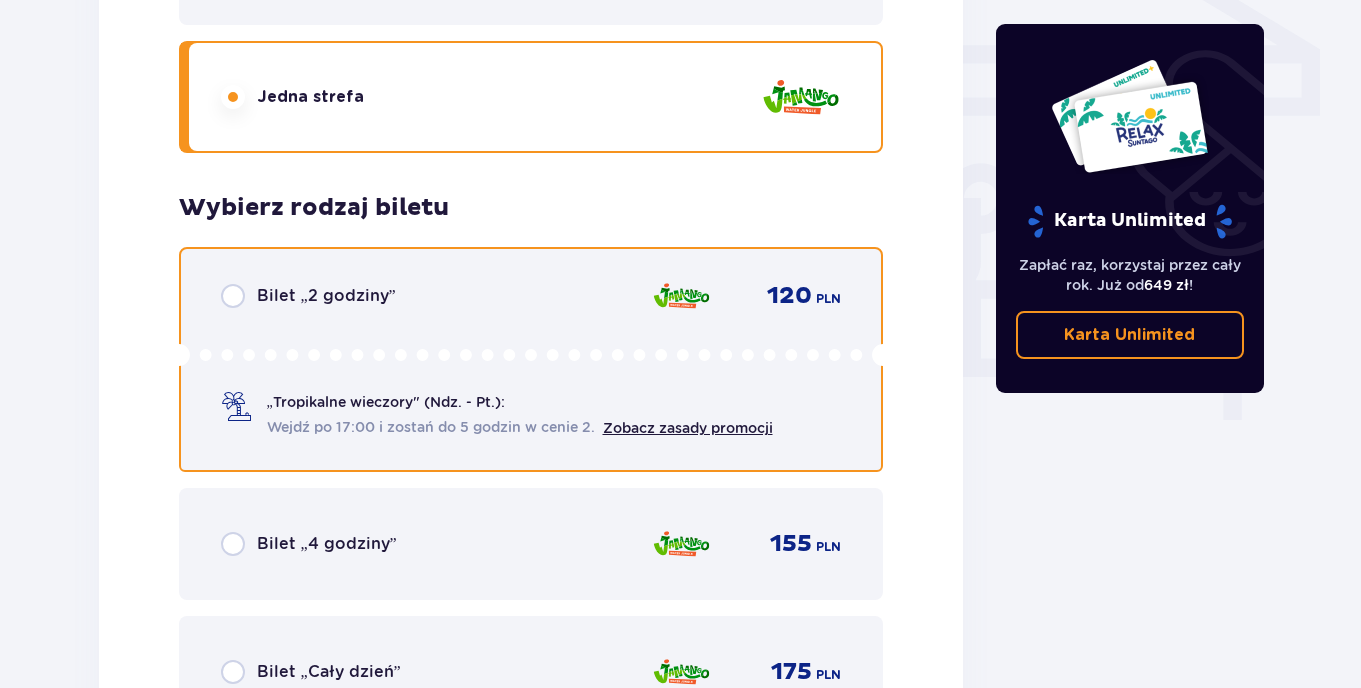 click at bounding box center (233, 296) 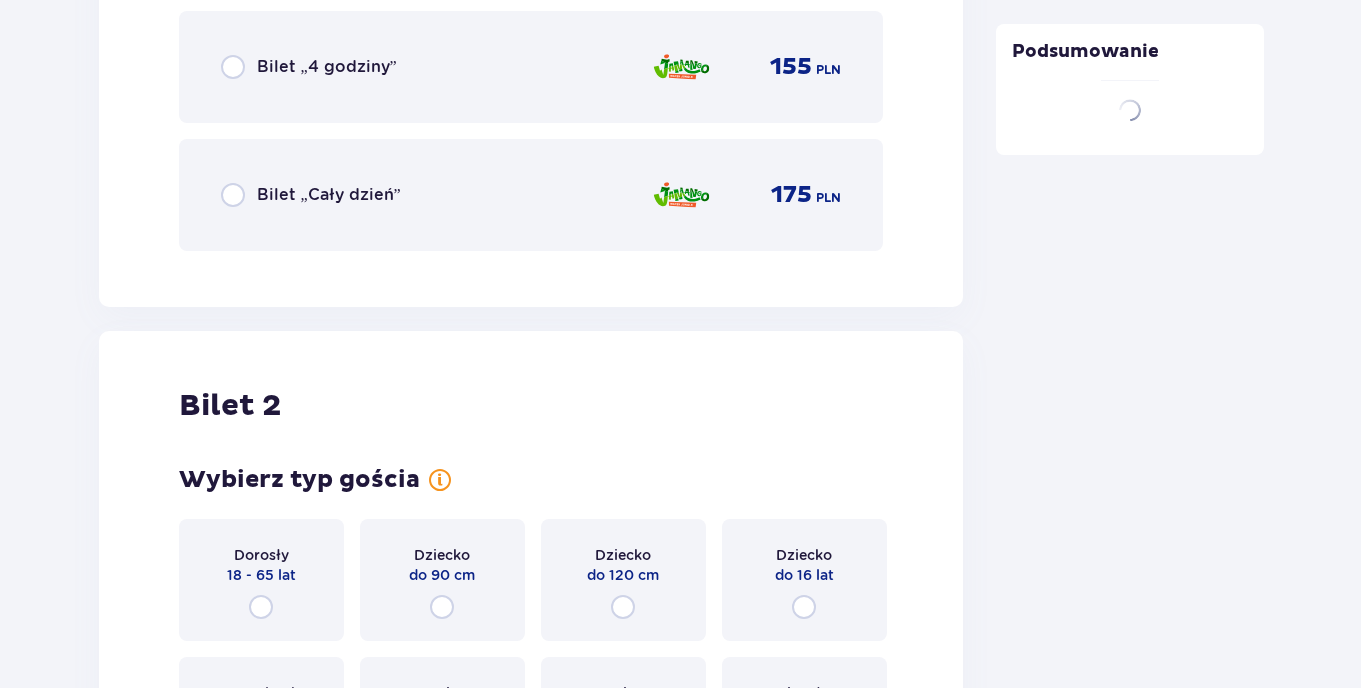 scroll, scrollTop: 2521, scrollLeft: 0, axis: vertical 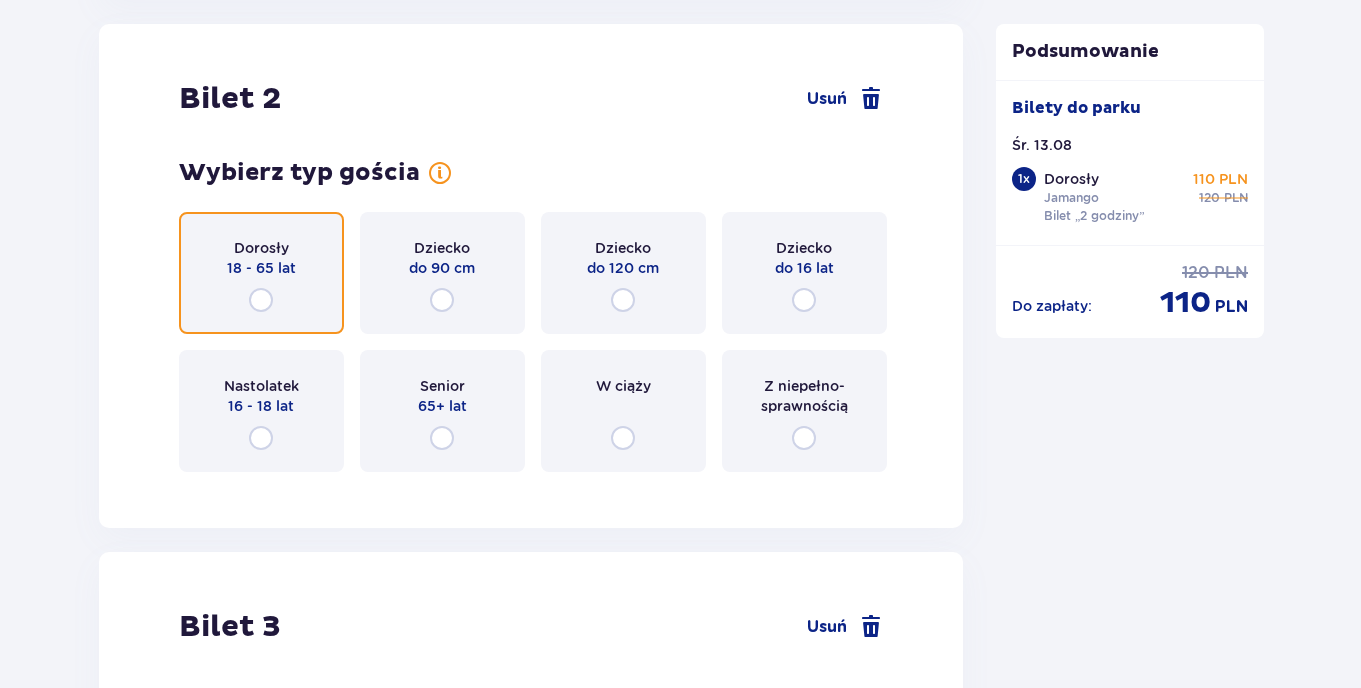 click at bounding box center (261, 300) 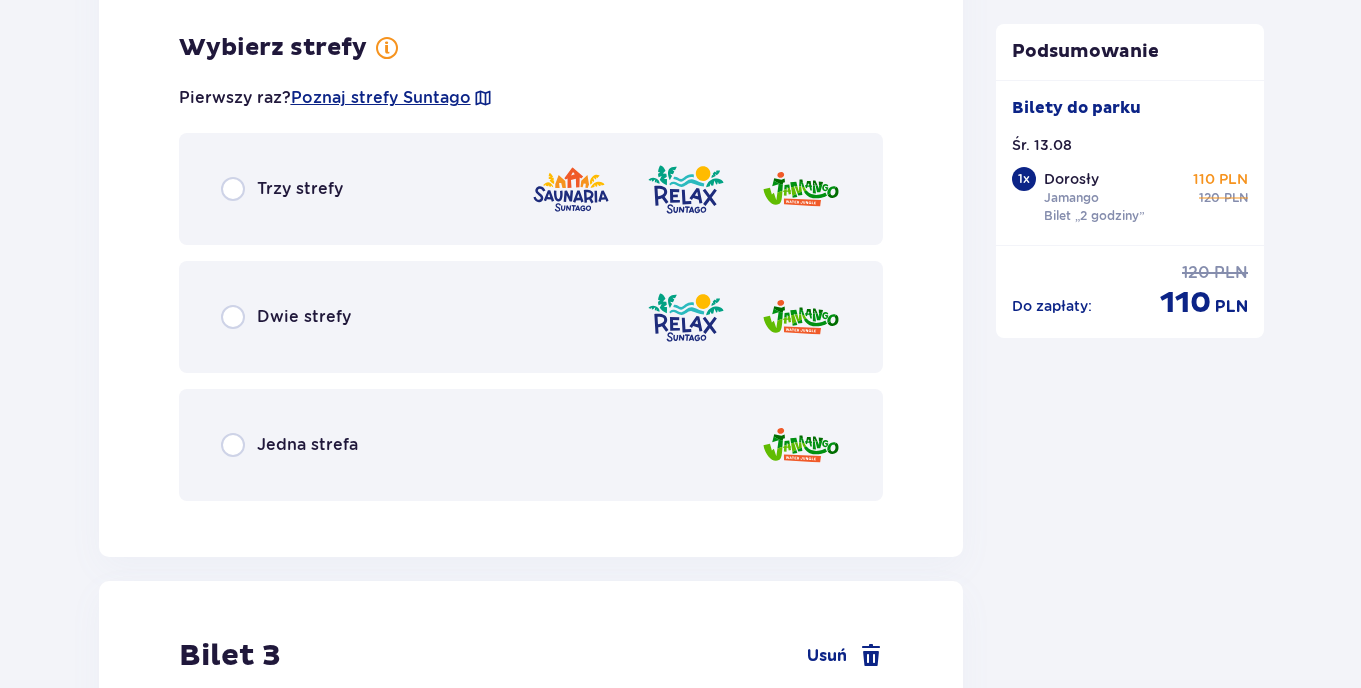 scroll, scrollTop: 3009, scrollLeft: 0, axis: vertical 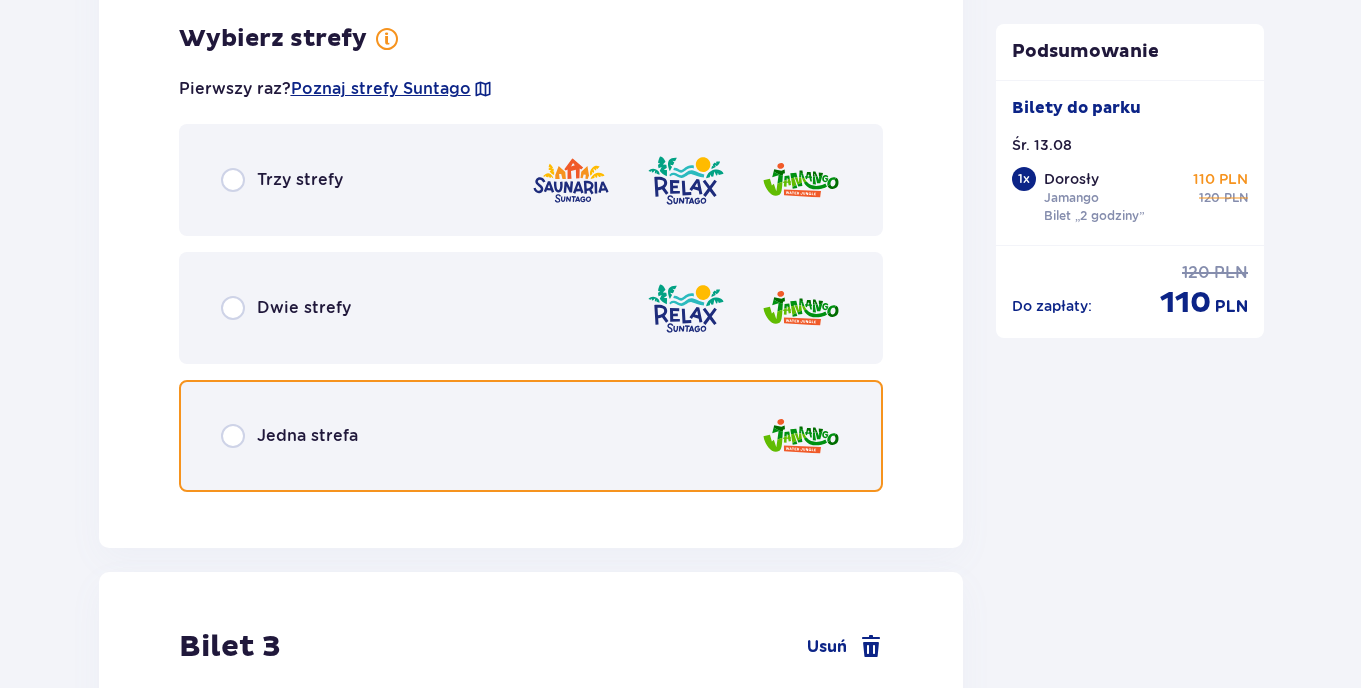 click at bounding box center (233, 436) 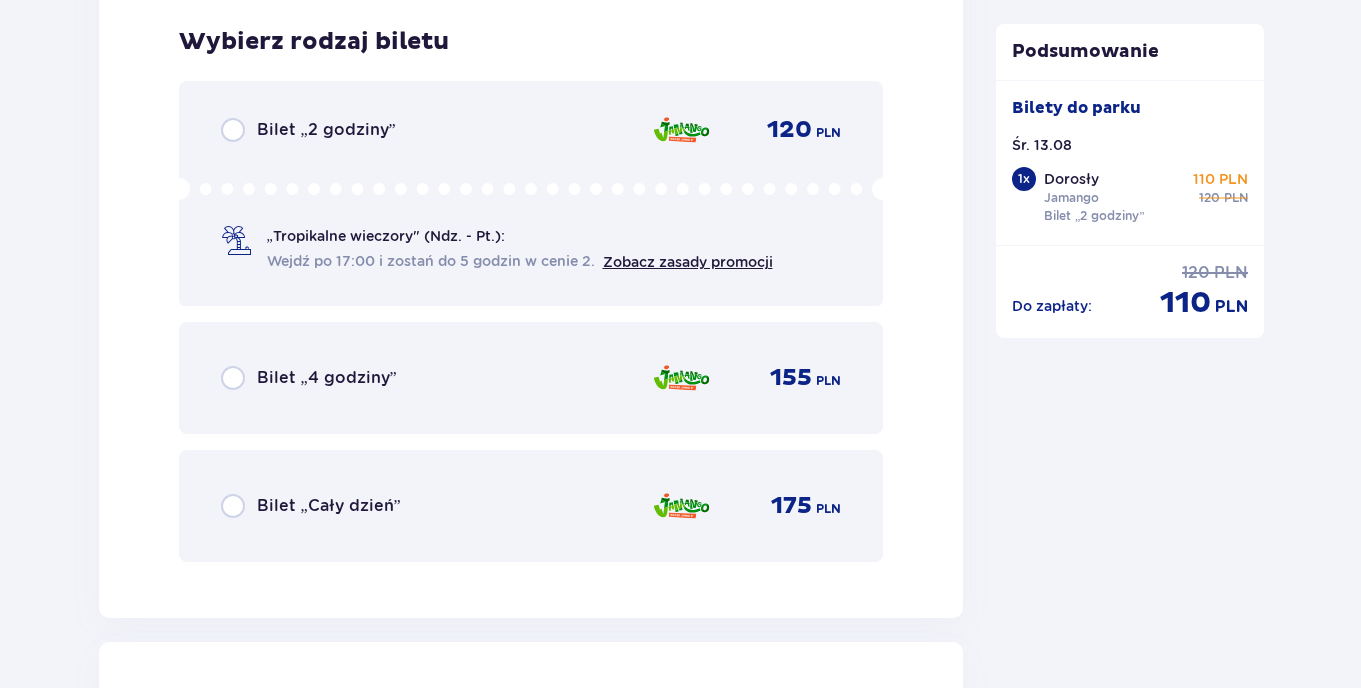 scroll, scrollTop: 3517, scrollLeft: 0, axis: vertical 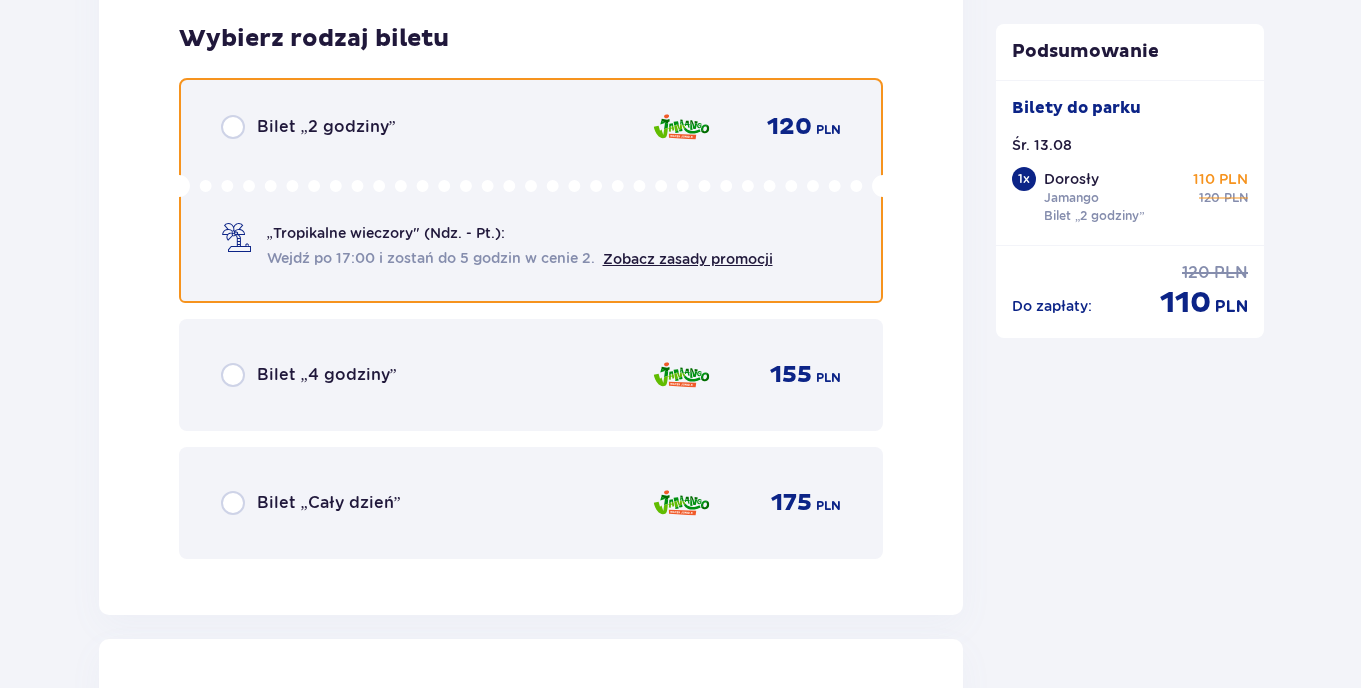 click at bounding box center [233, 127] 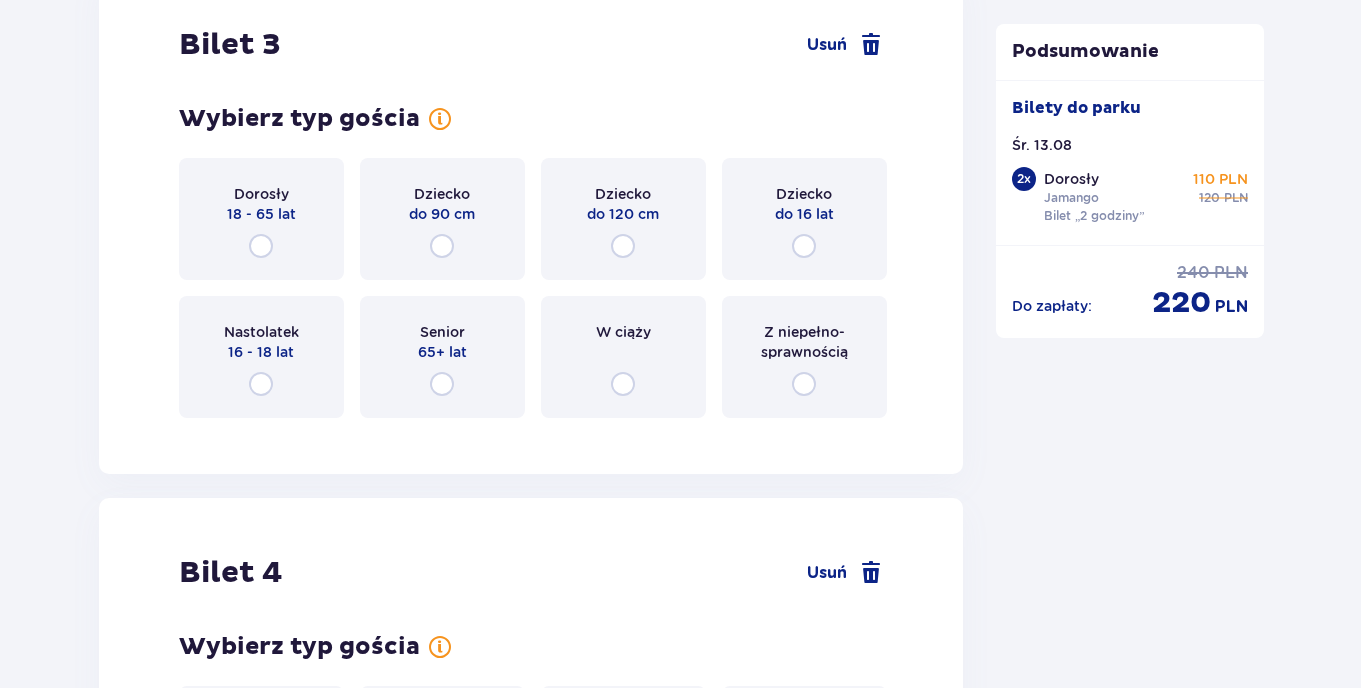 scroll, scrollTop: 4178, scrollLeft: 0, axis: vertical 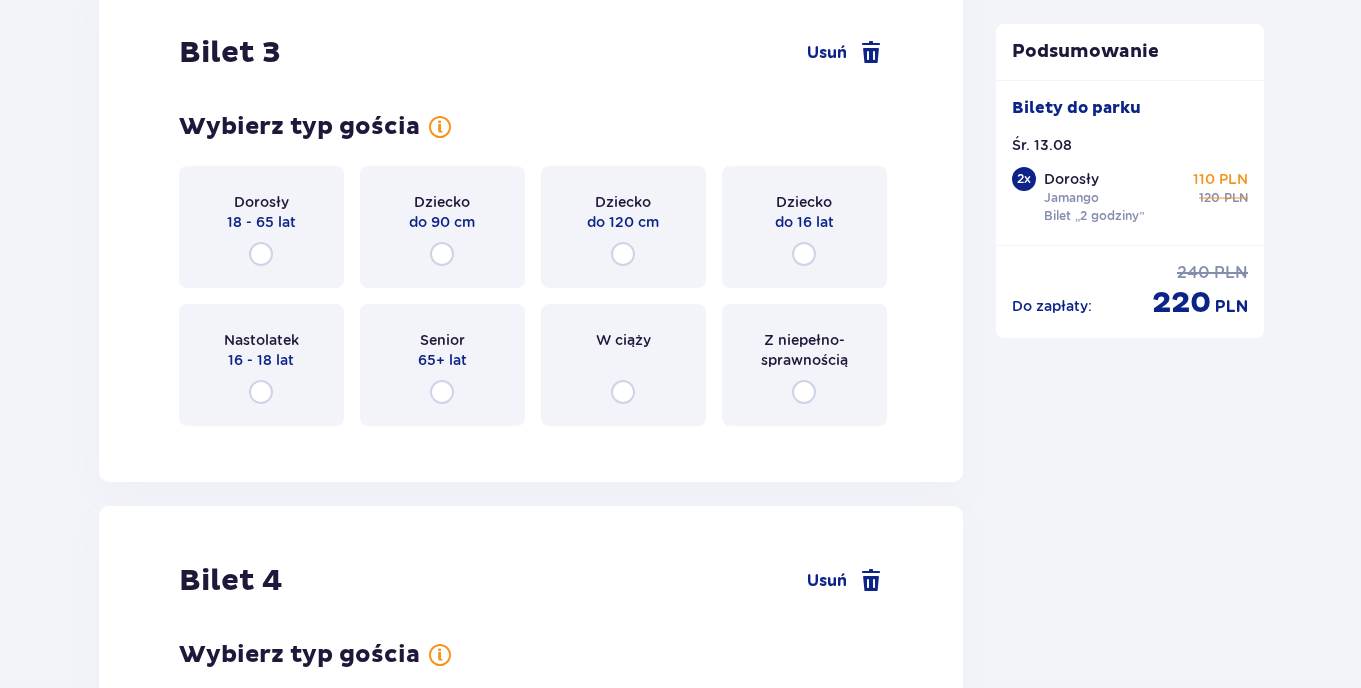 click on "Nastolatek 16 - 18 lat" at bounding box center [261, 365] 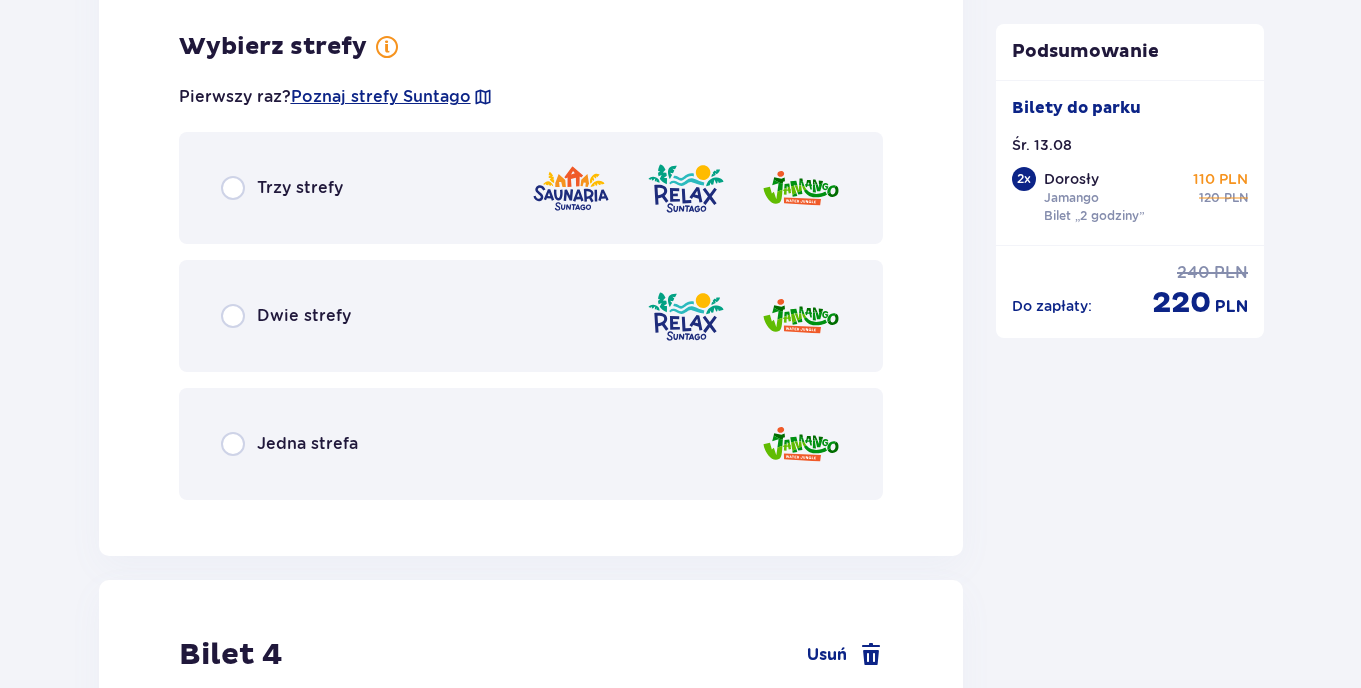 scroll, scrollTop: 4620, scrollLeft: 0, axis: vertical 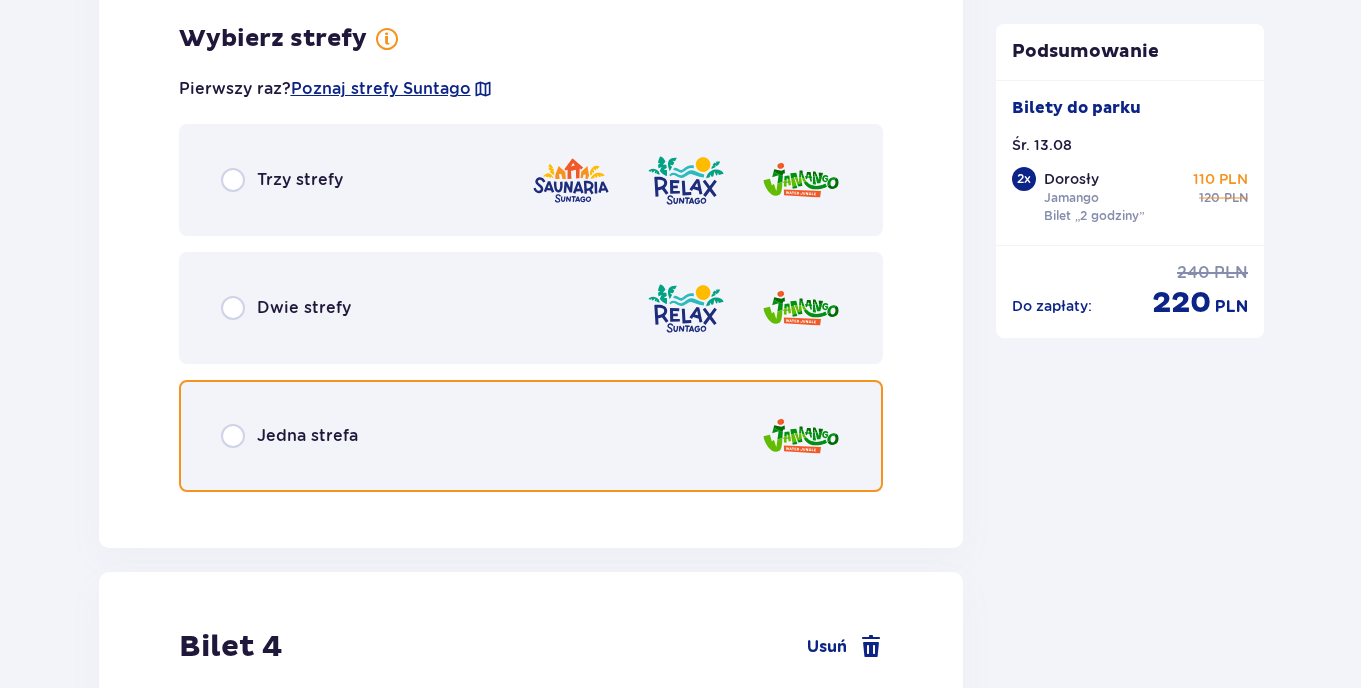 click at bounding box center (233, 436) 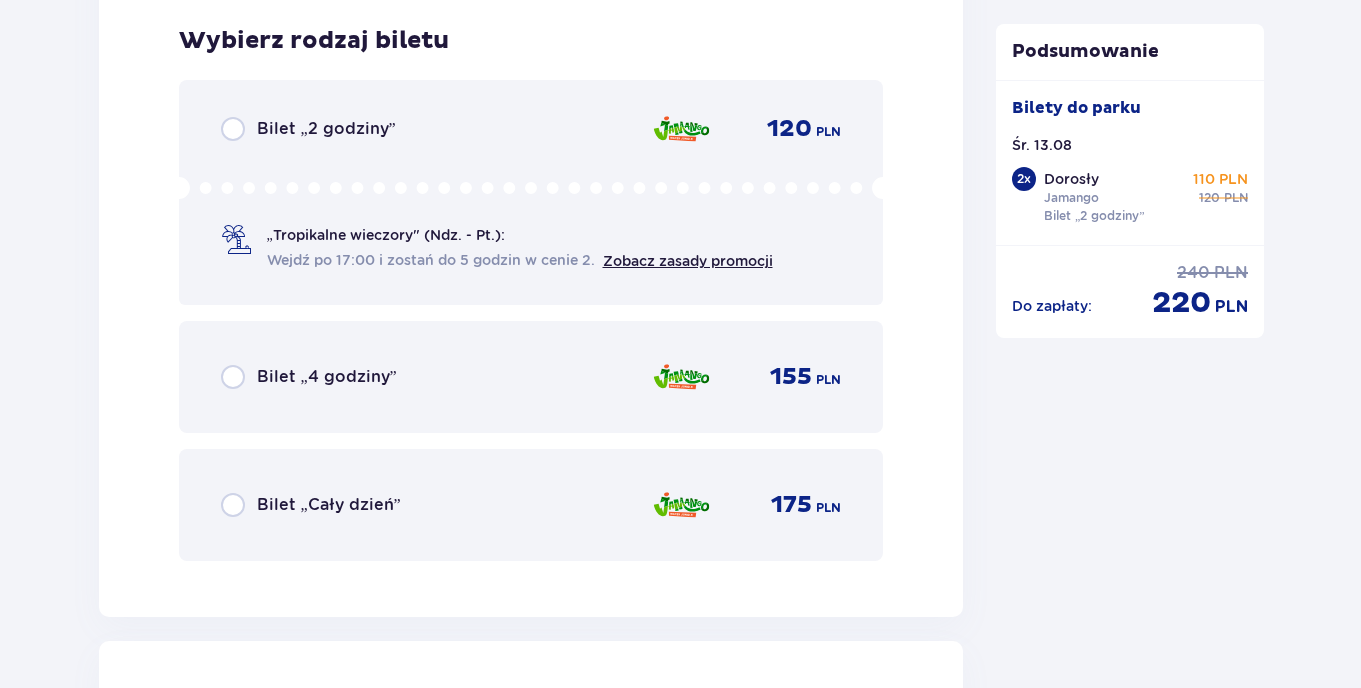 scroll, scrollTop: 5127, scrollLeft: 0, axis: vertical 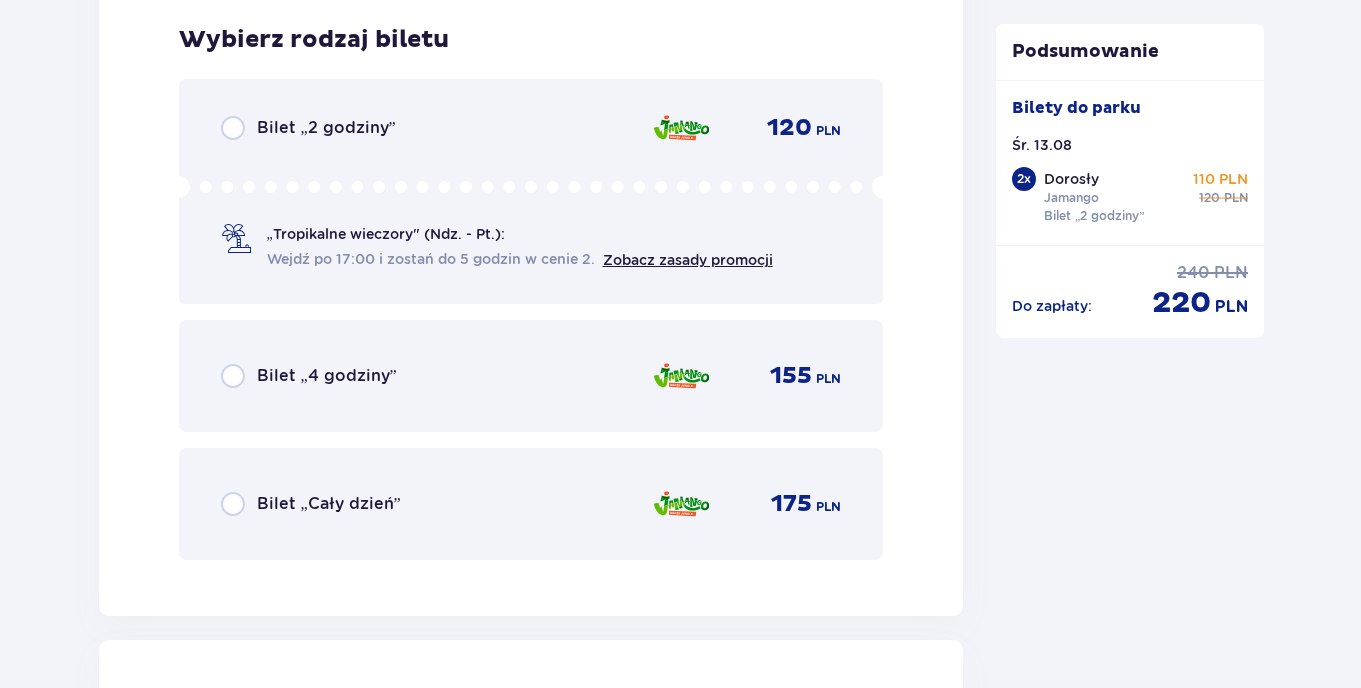 click on "Bilet „2 godziny” 120 PLN „Tropikalne wieczory" (Ndz. - Pt.): Wejdź po 17:00 i zostań do 5 godzin w cenie 2. Zobacz zasady promocji" at bounding box center [531, 191] 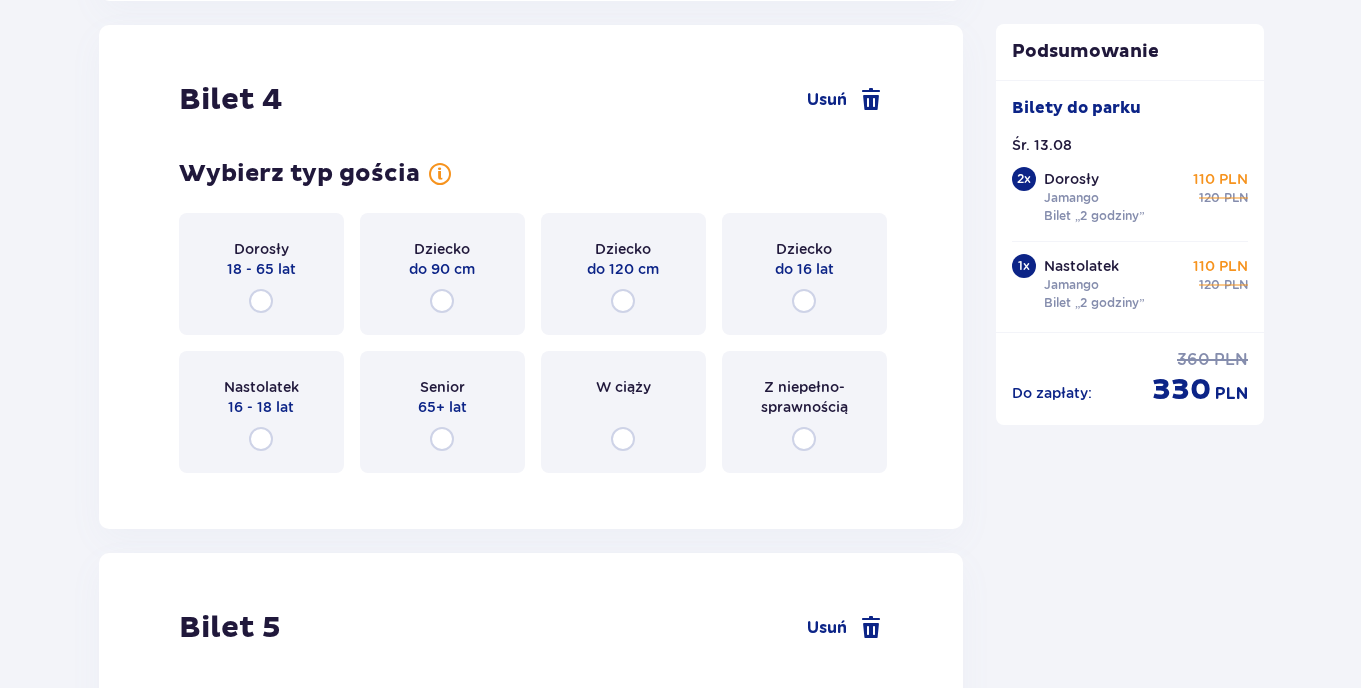 scroll, scrollTop: 5743, scrollLeft: 0, axis: vertical 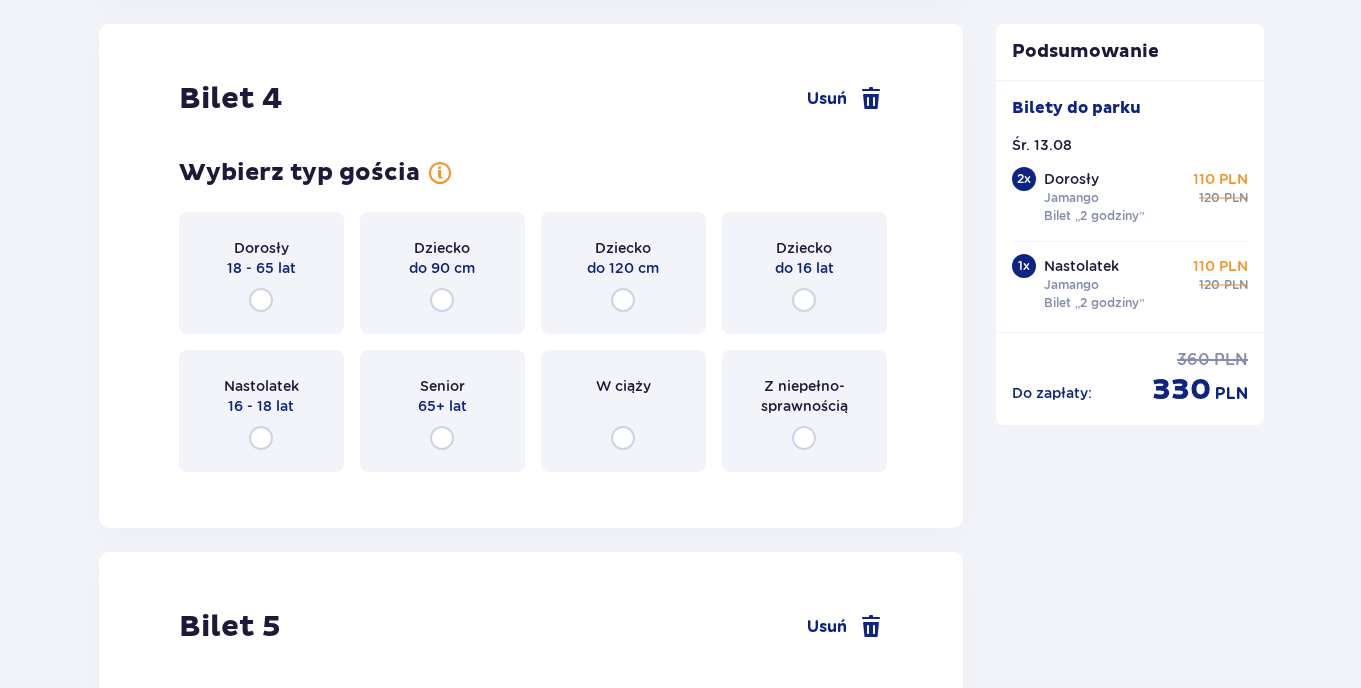 click on "Dziecko do 16 lat" at bounding box center (804, 273) 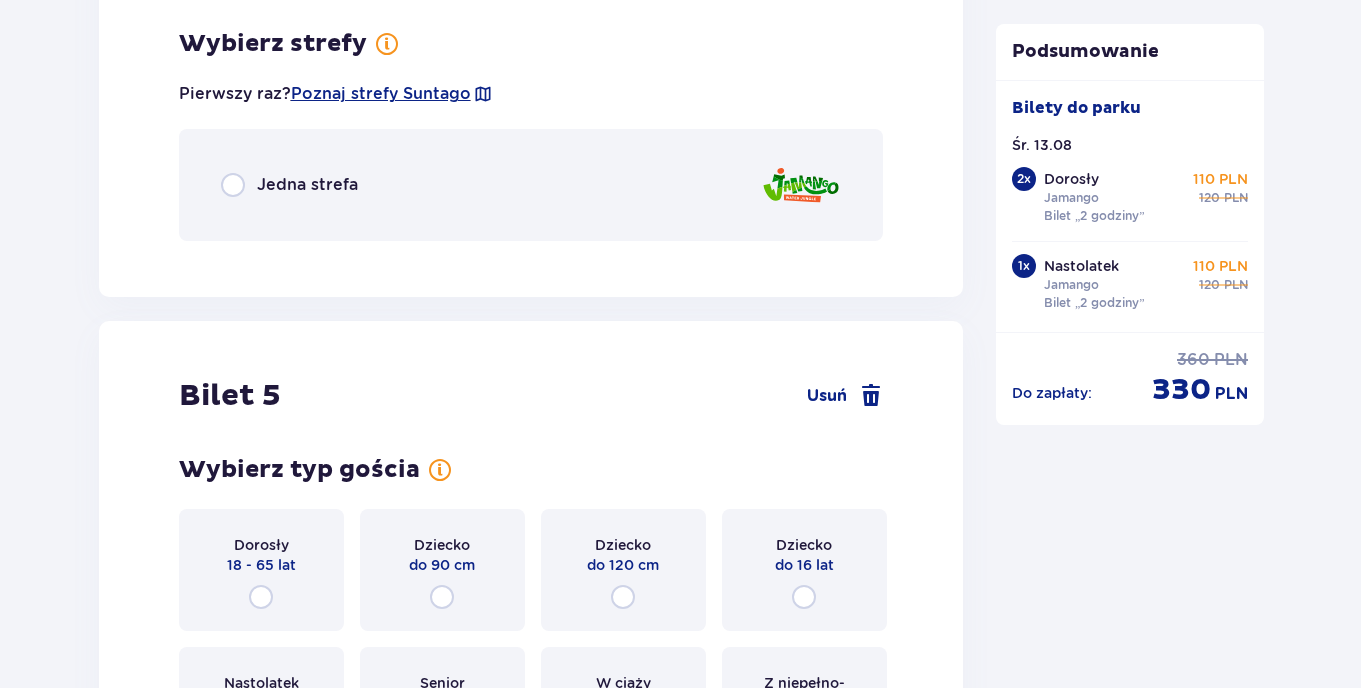 scroll, scrollTop: 6209, scrollLeft: 0, axis: vertical 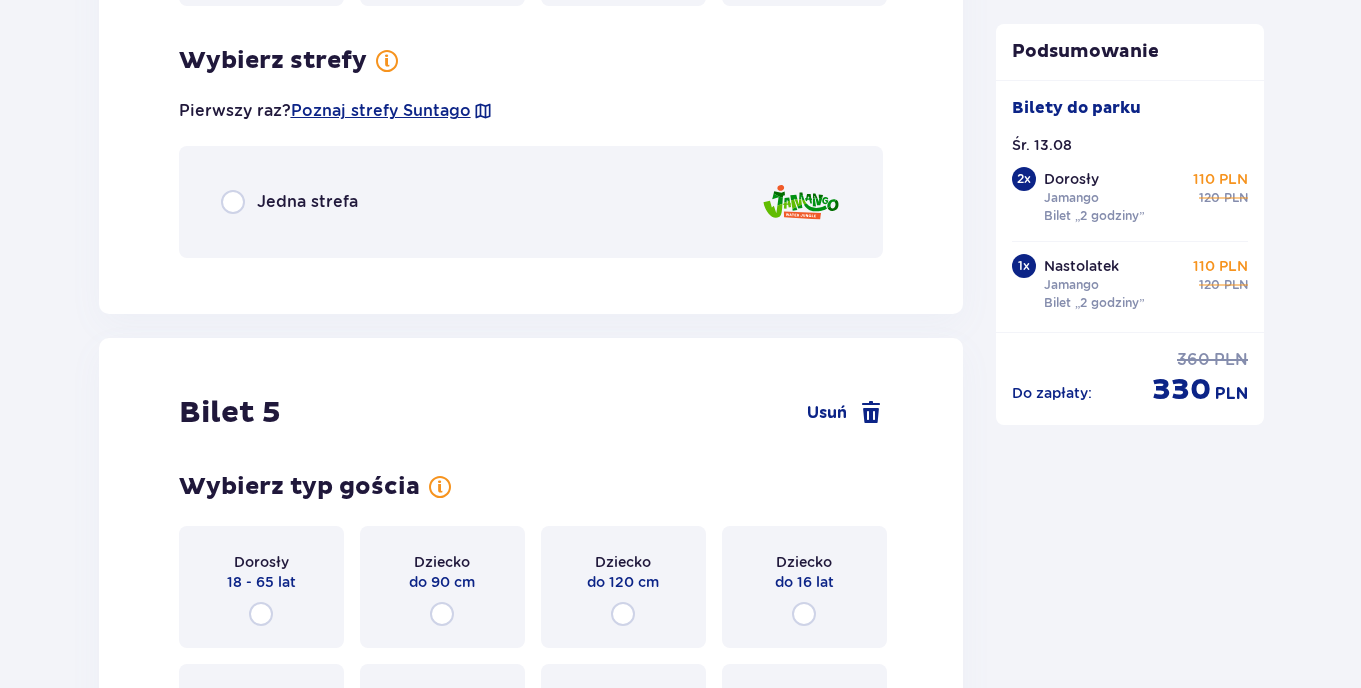 click on "Jedna strefa" at bounding box center [531, 202] 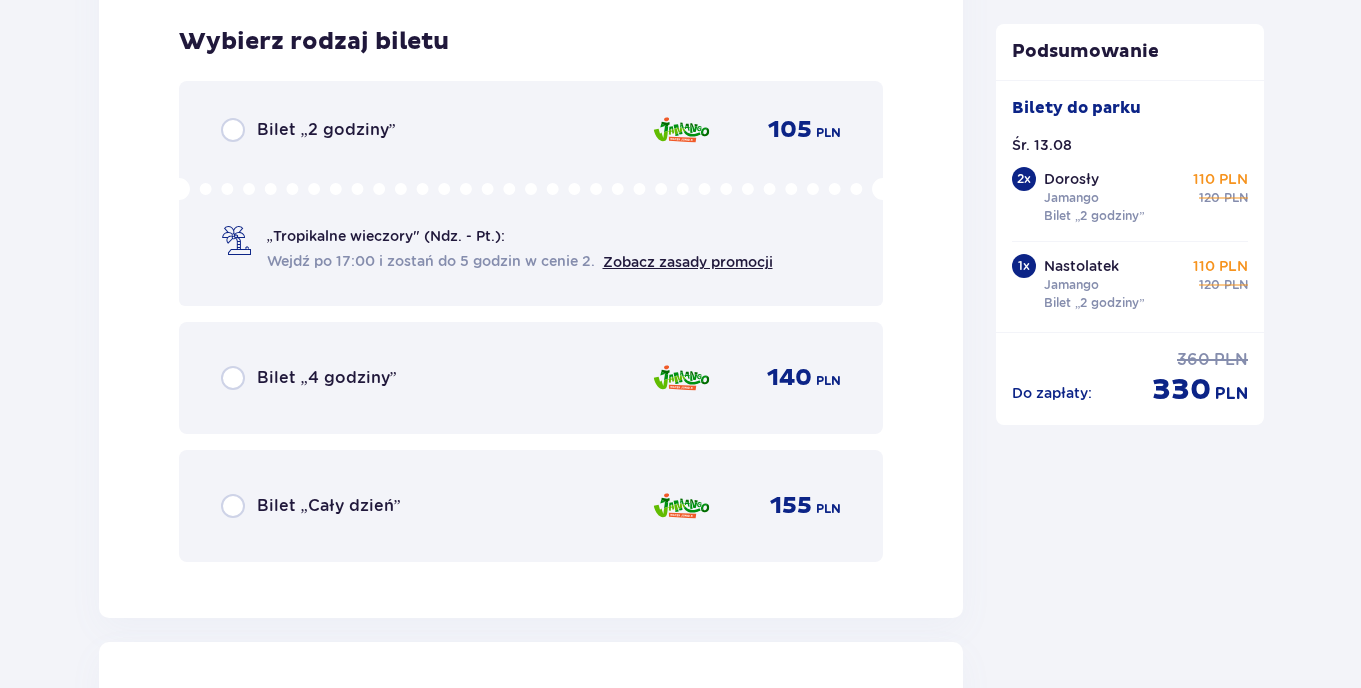 scroll, scrollTop: 6483, scrollLeft: 0, axis: vertical 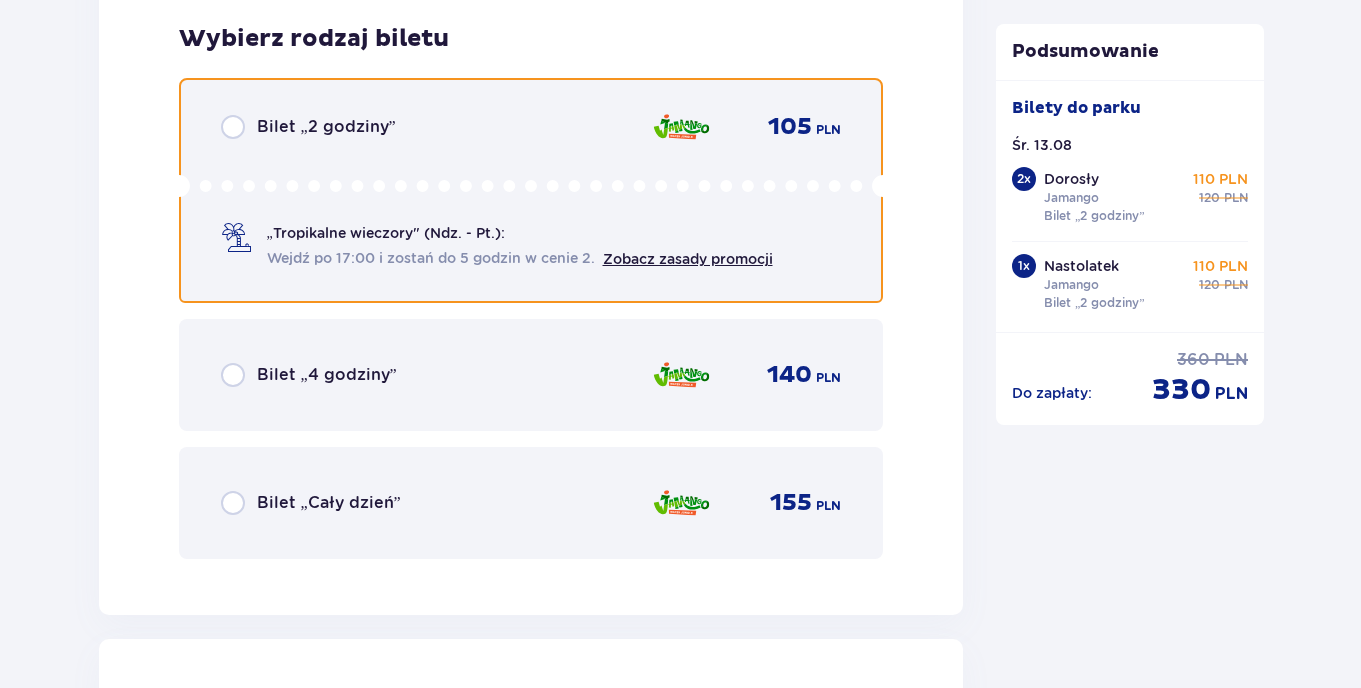 click at bounding box center (233, 127) 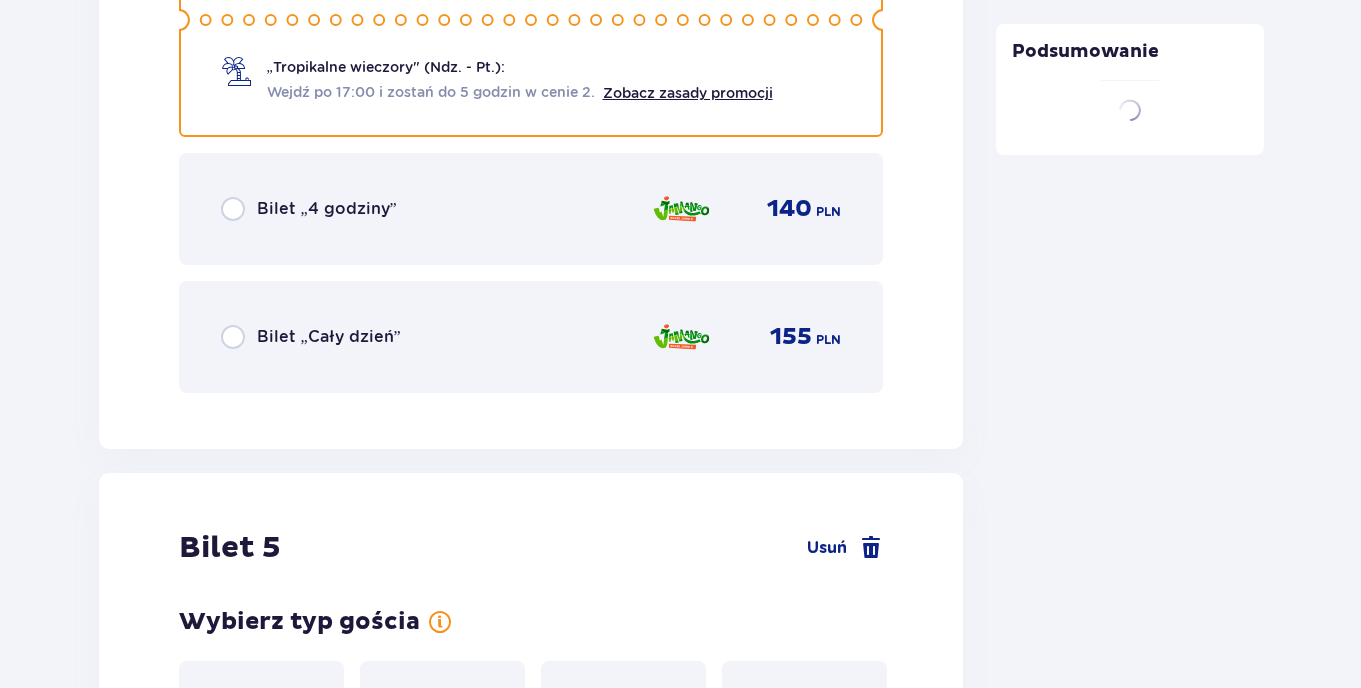 scroll, scrollTop: 7036, scrollLeft: 0, axis: vertical 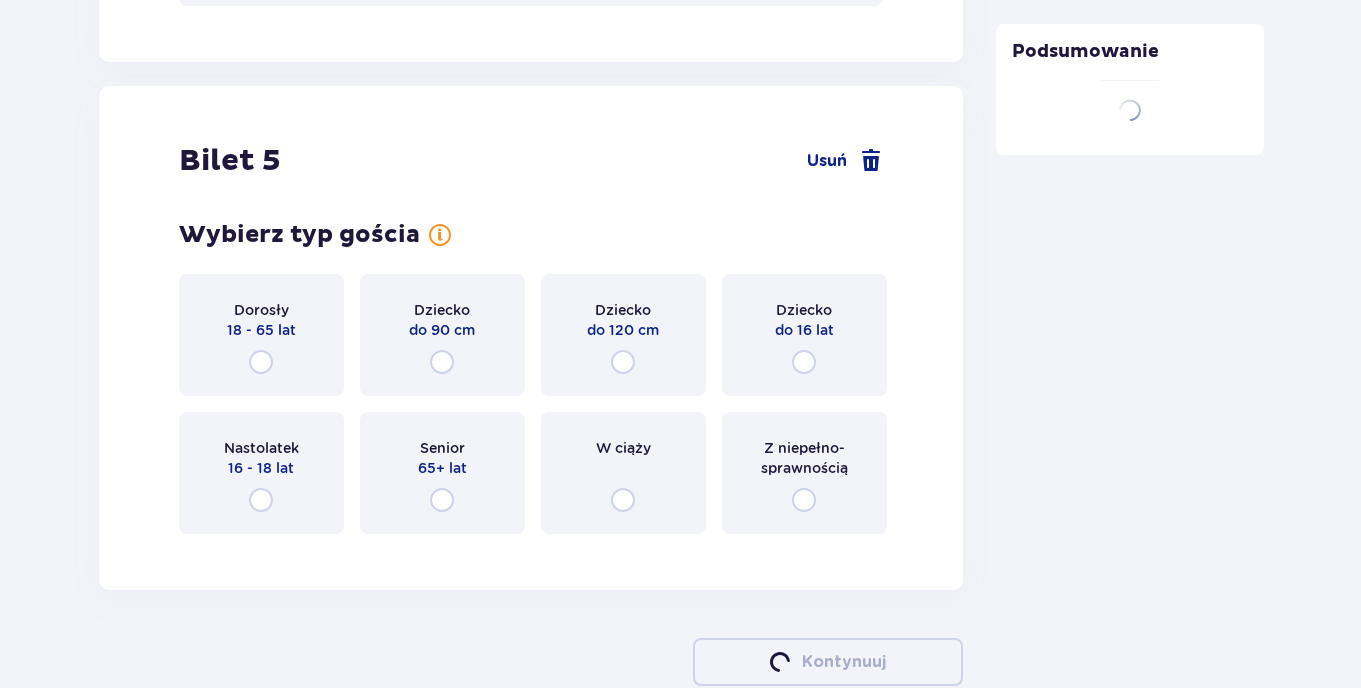 click on "Dziecko do 16 lat" at bounding box center [804, 335] 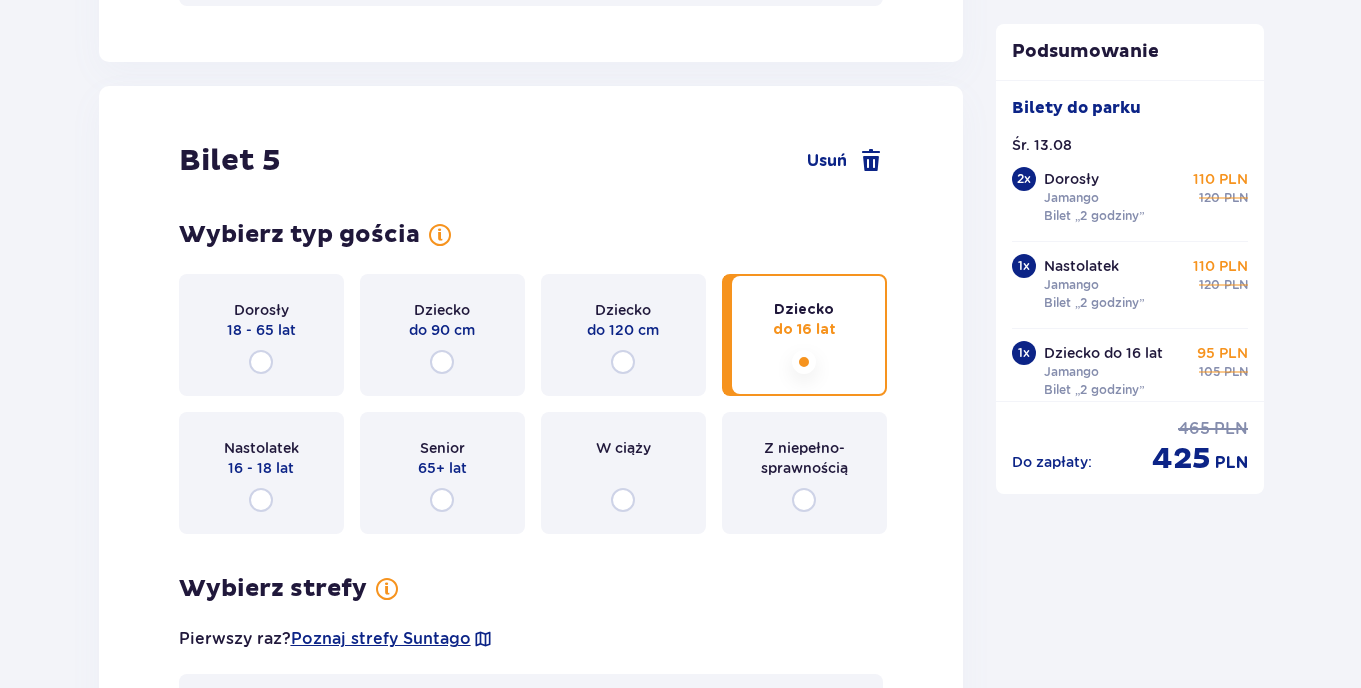 click on "Dziecko do 16 lat" at bounding box center [804, 335] 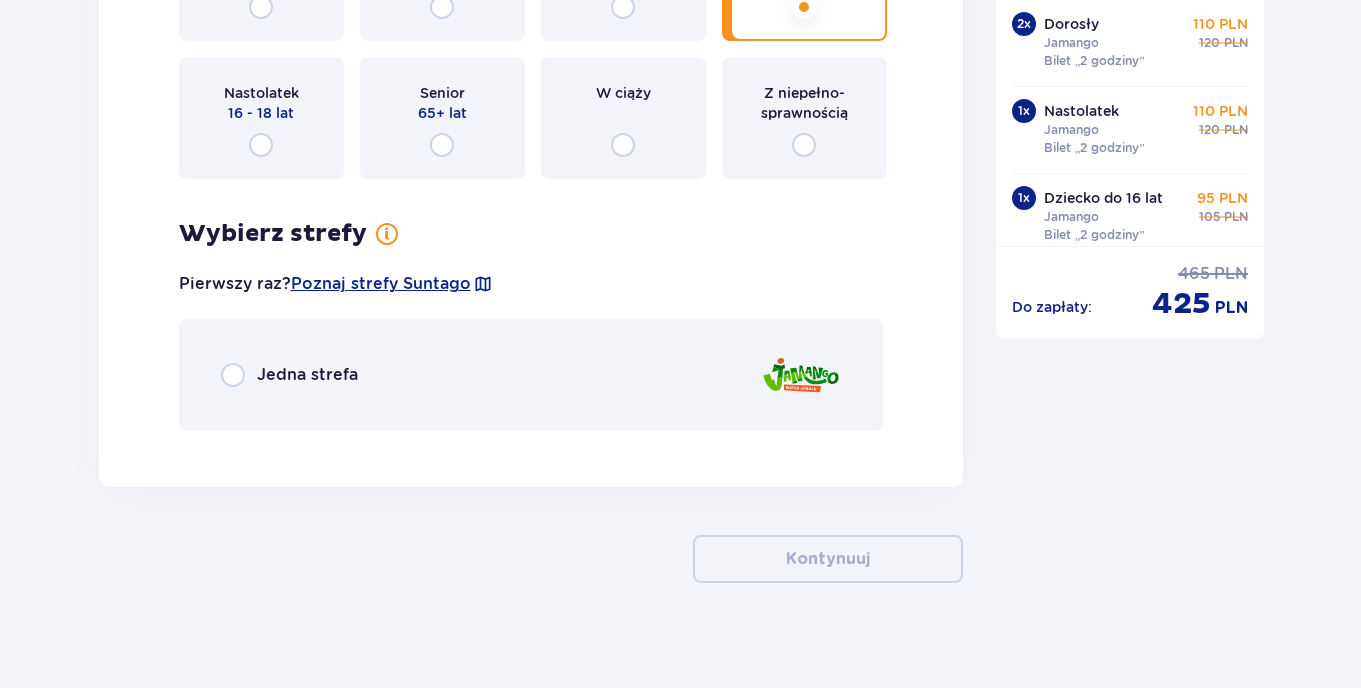 scroll, scrollTop: 7406, scrollLeft: 0, axis: vertical 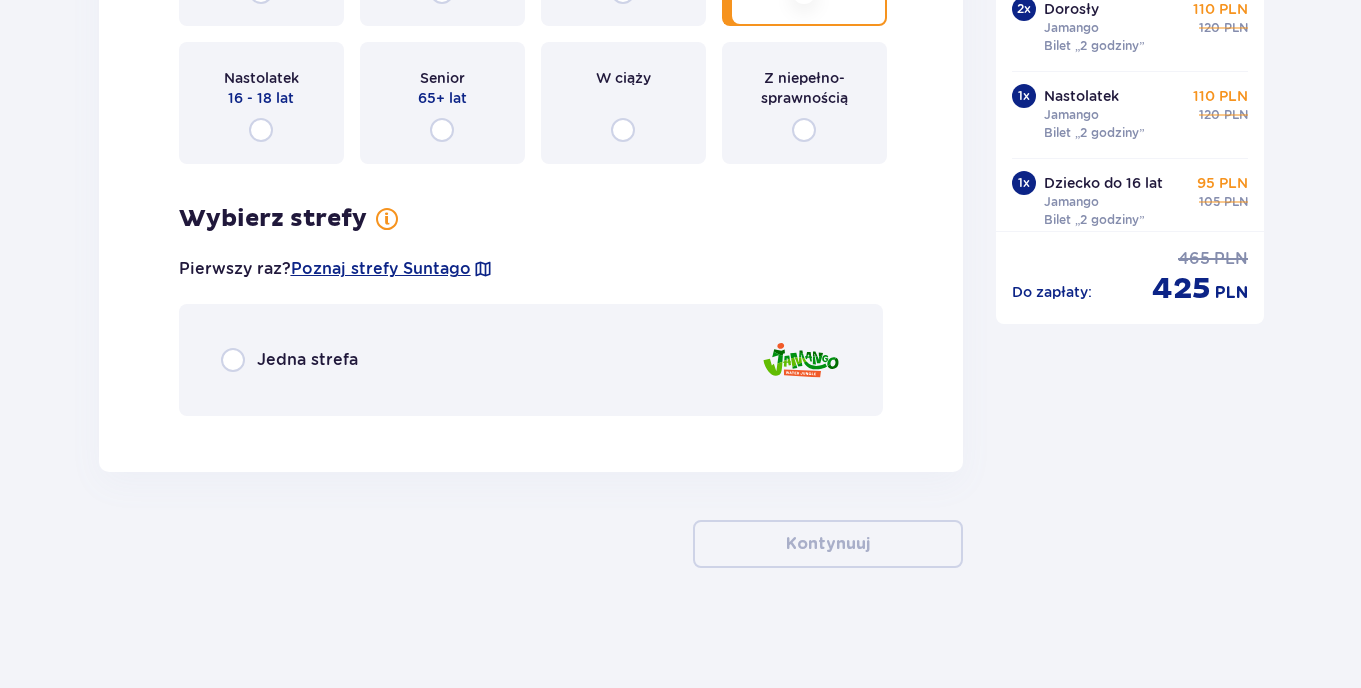 click on "Jedna strefa" at bounding box center (531, 360) 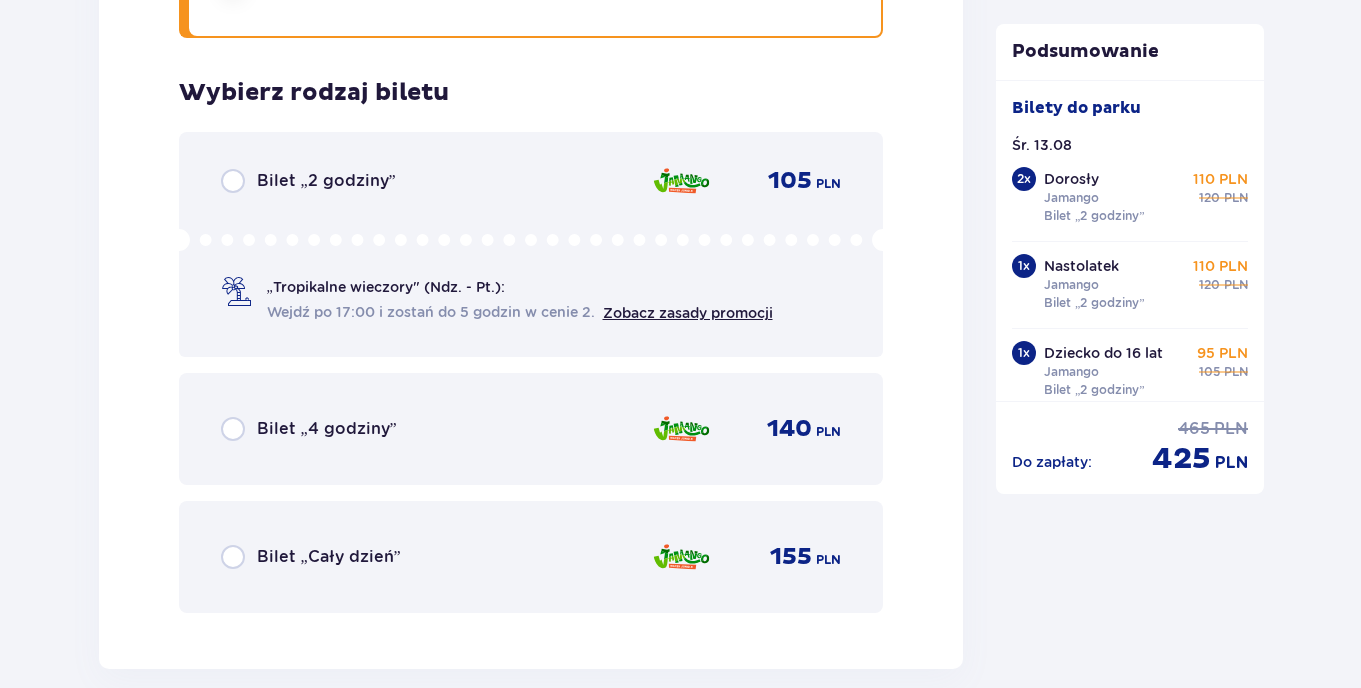 scroll, scrollTop: 7838, scrollLeft: 0, axis: vertical 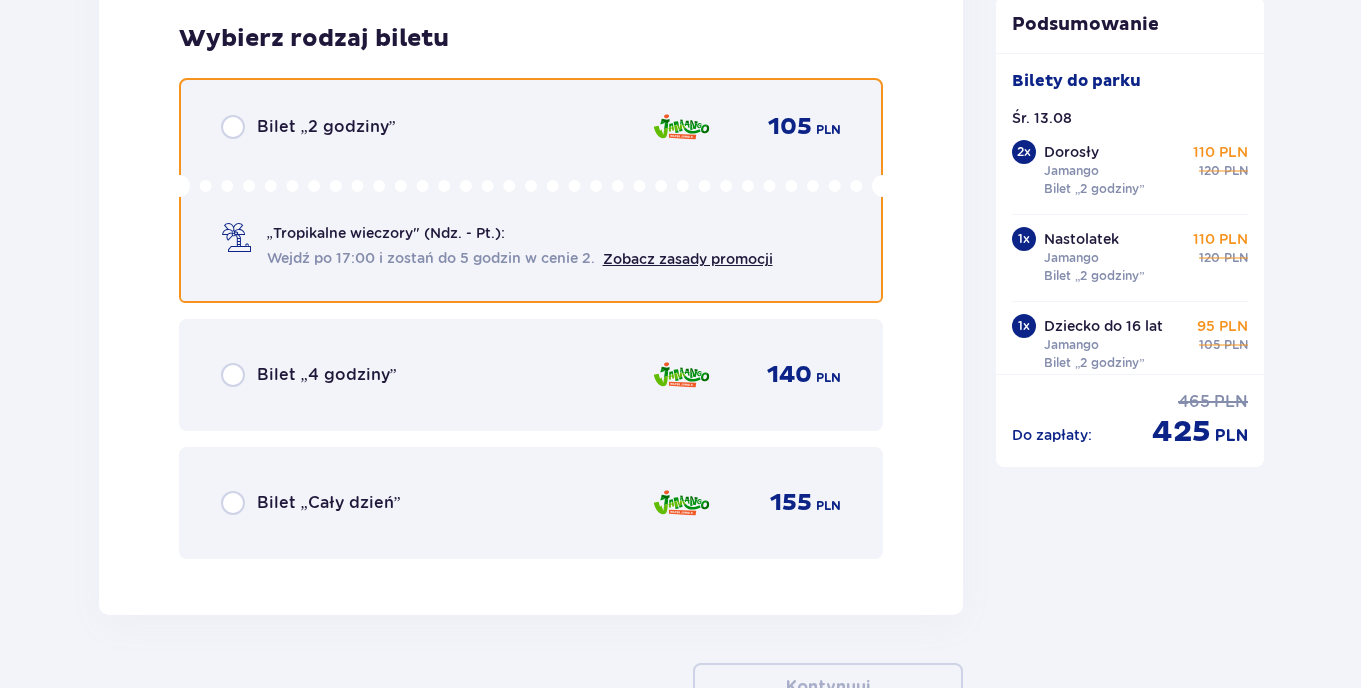 click at bounding box center [233, 127] 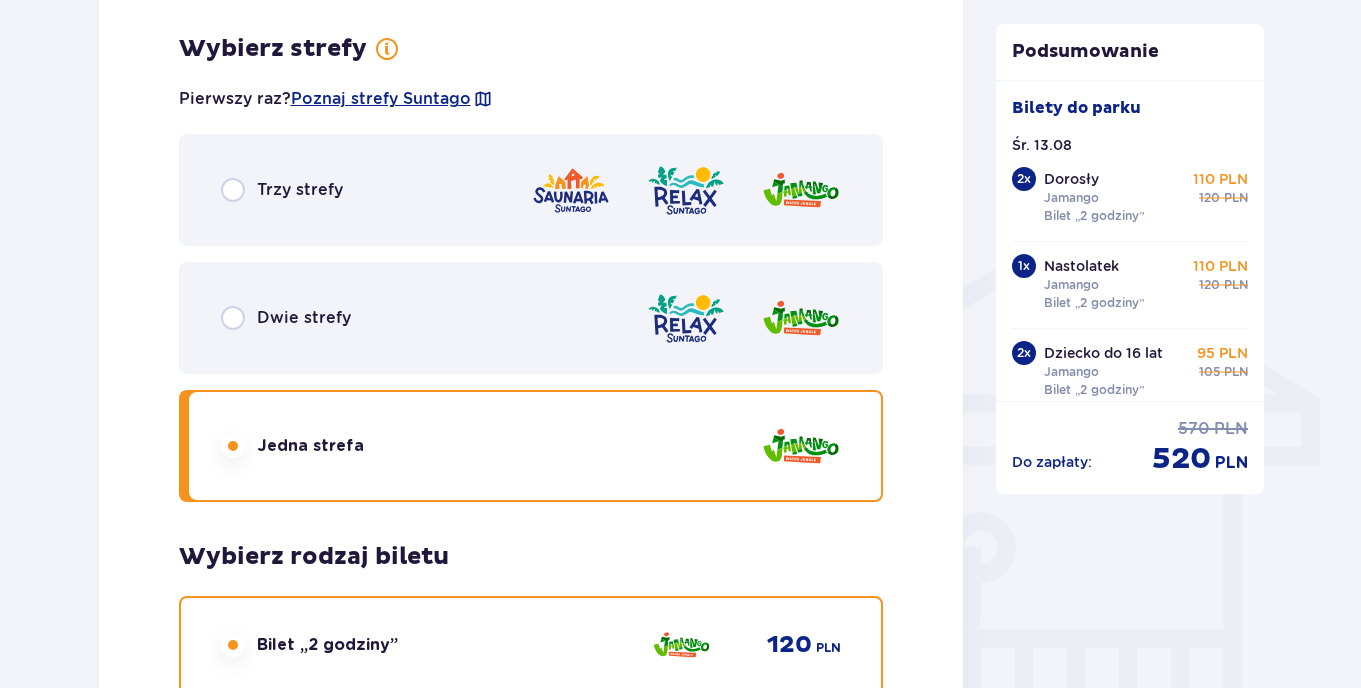 scroll, scrollTop: 1395, scrollLeft: 0, axis: vertical 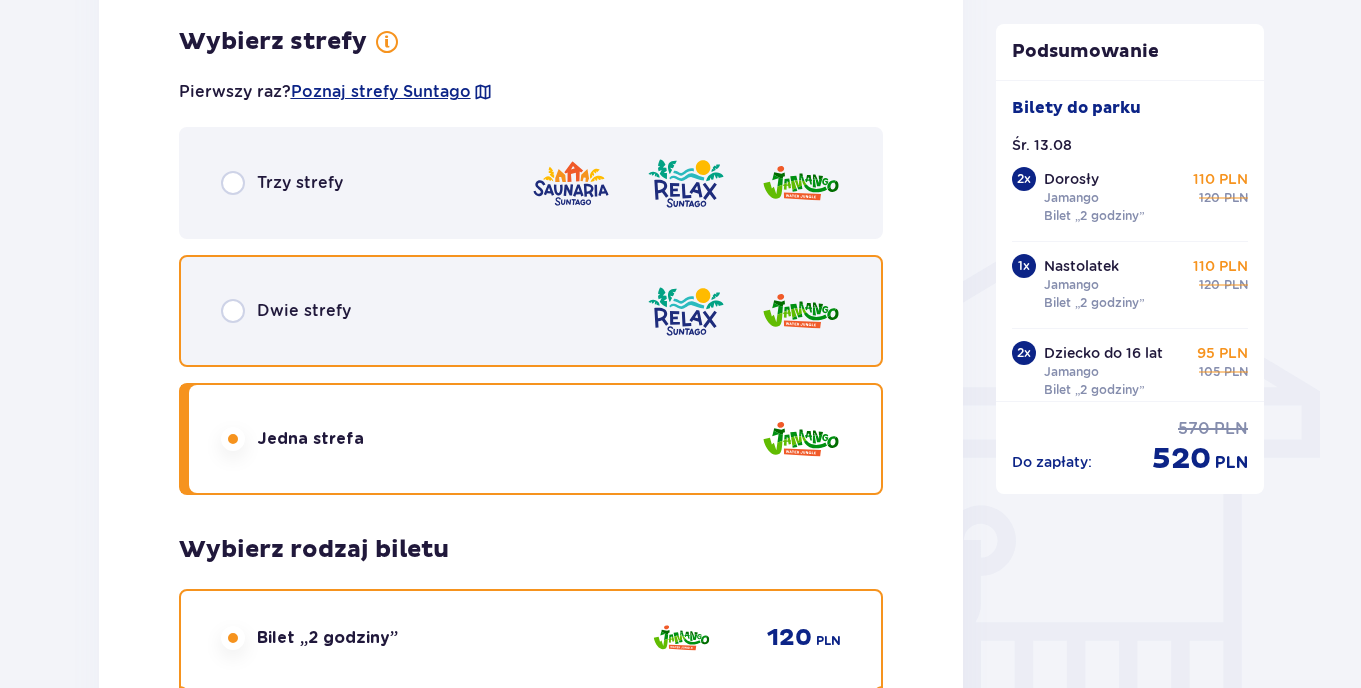 click at bounding box center [233, 311] 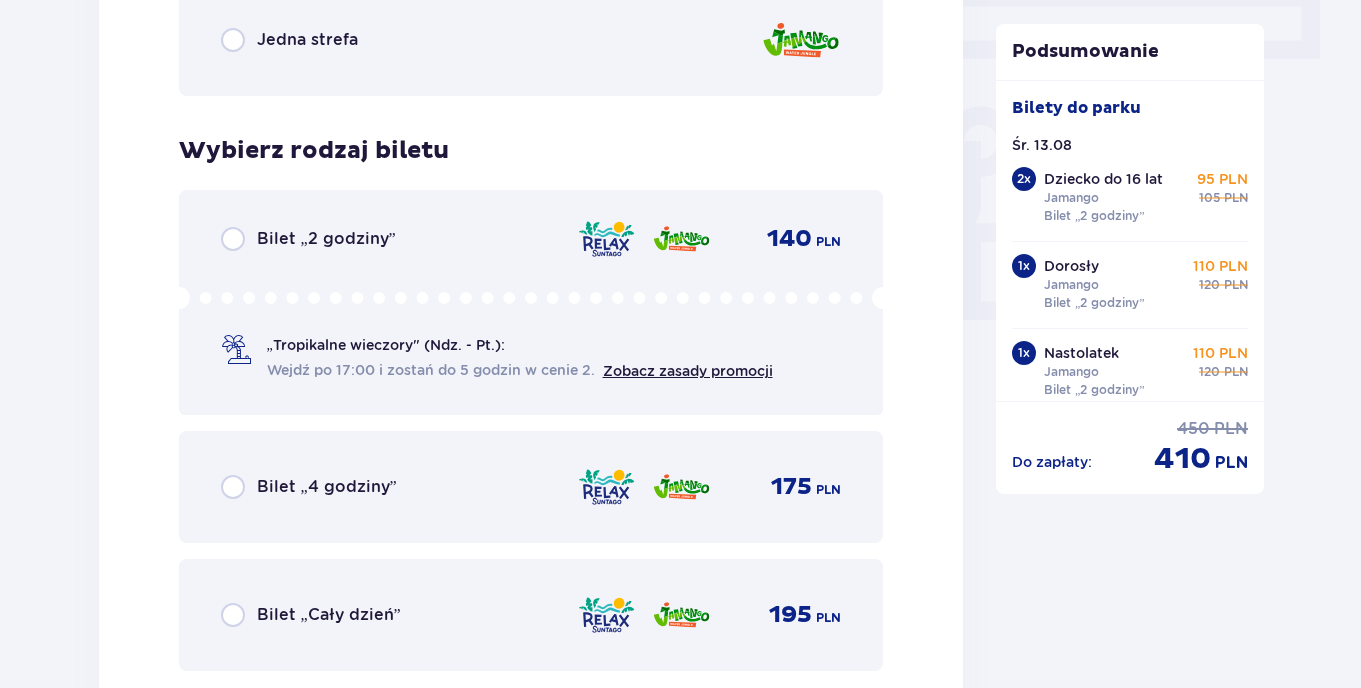 scroll, scrollTop: 1787, scrollLeft: 0, axis: vertical 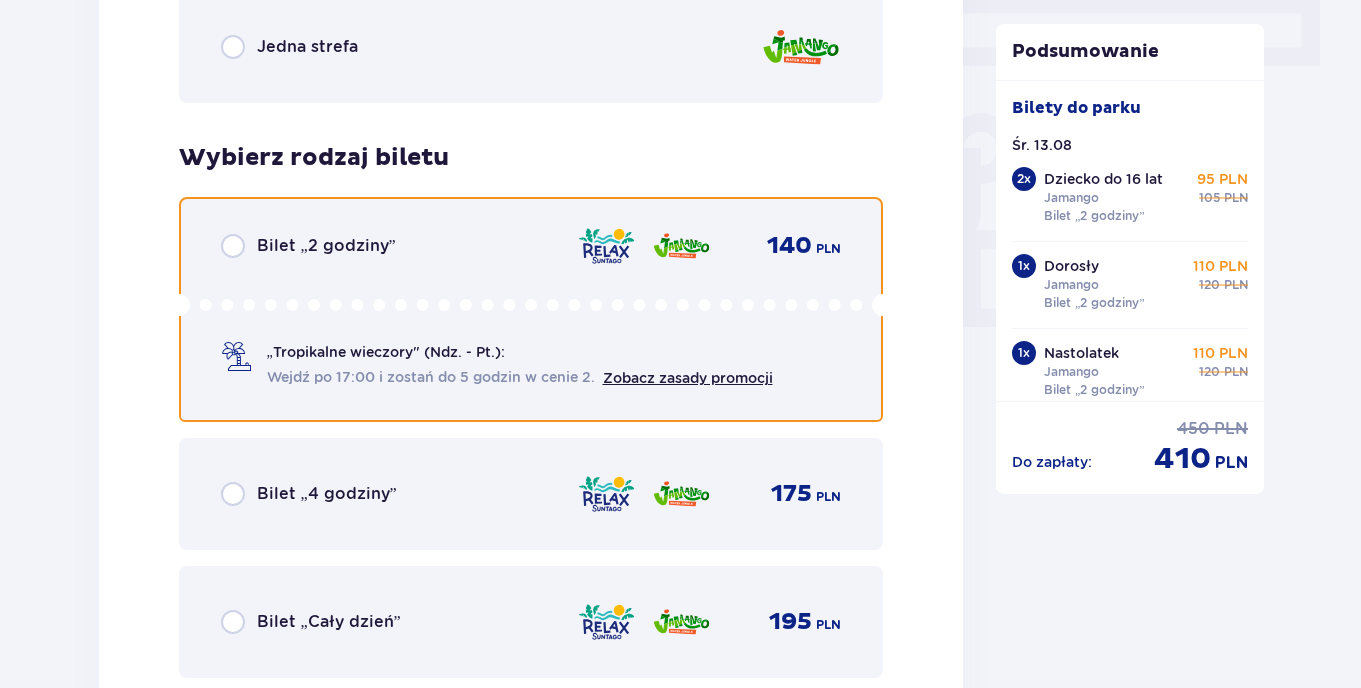 click at bounding box center [233, 246] 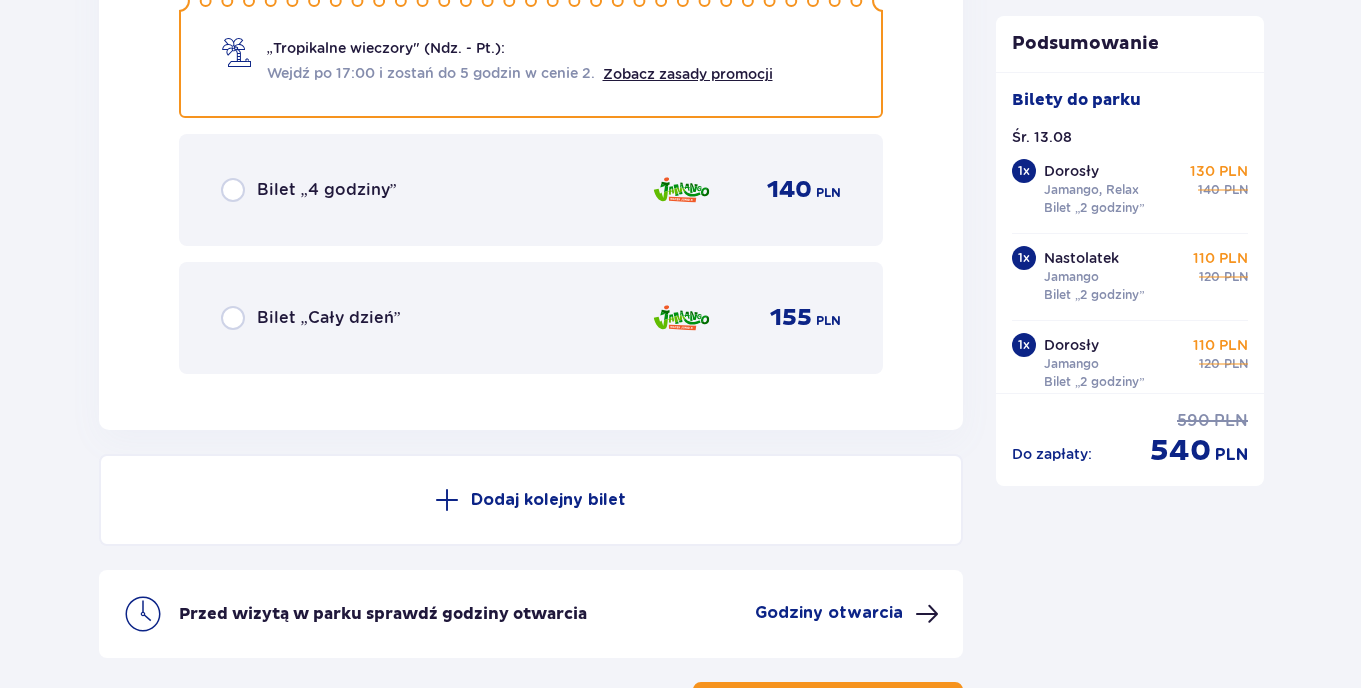 scroll, scrollTop: 8014, scrollLeft: 0, axis: vertical 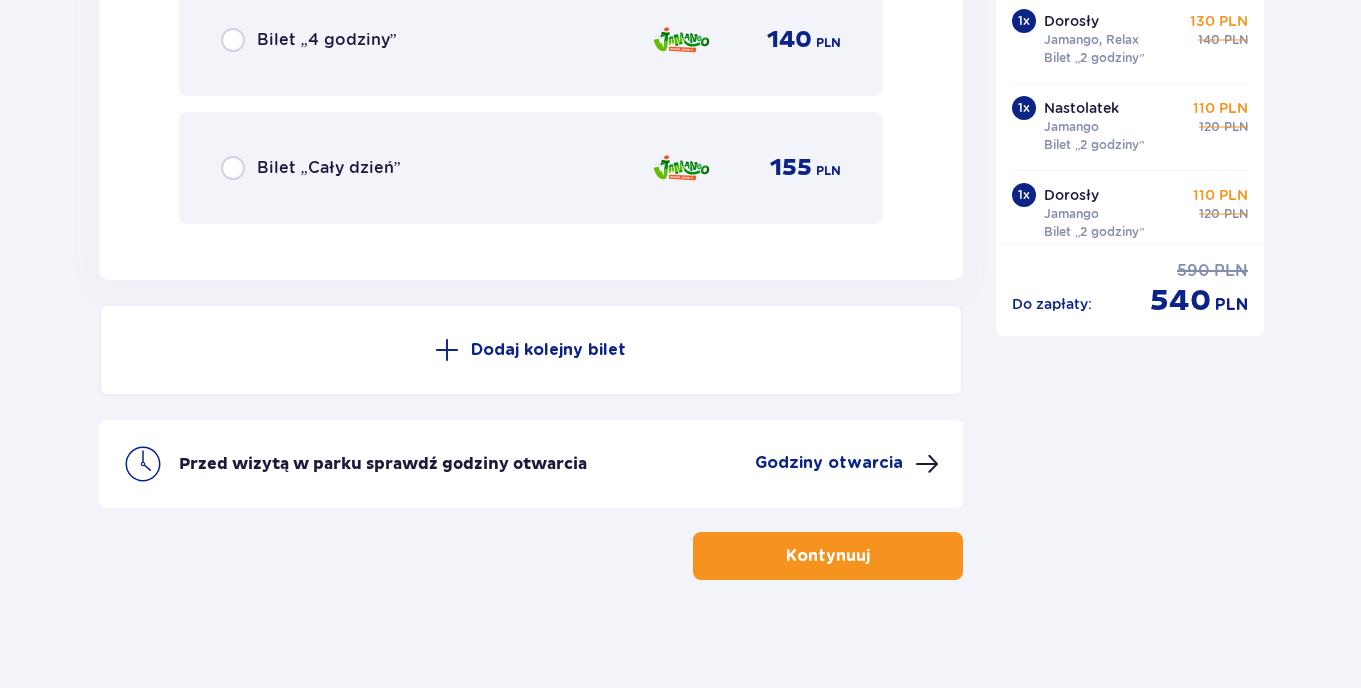 click on "Kontynuuj" at bounding box center [828, 556] 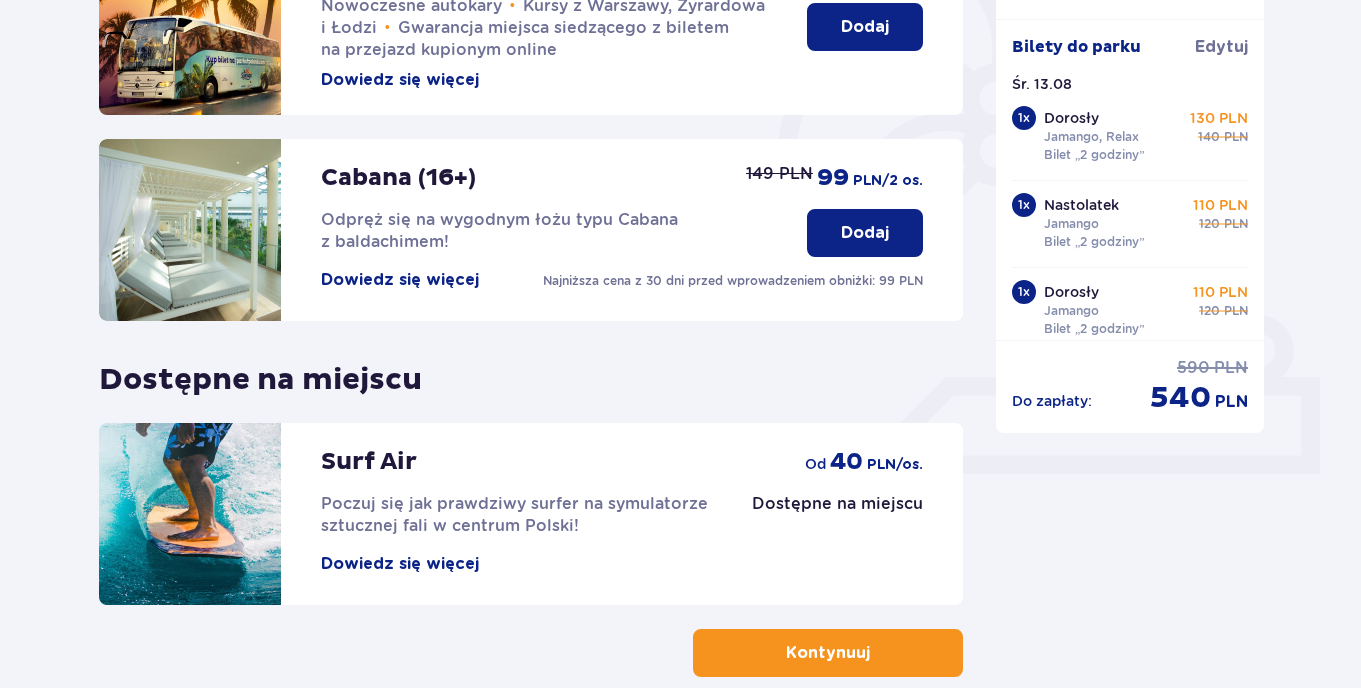 scroll, scrollTop: 668, scrollLeft: 0, axis: vertical 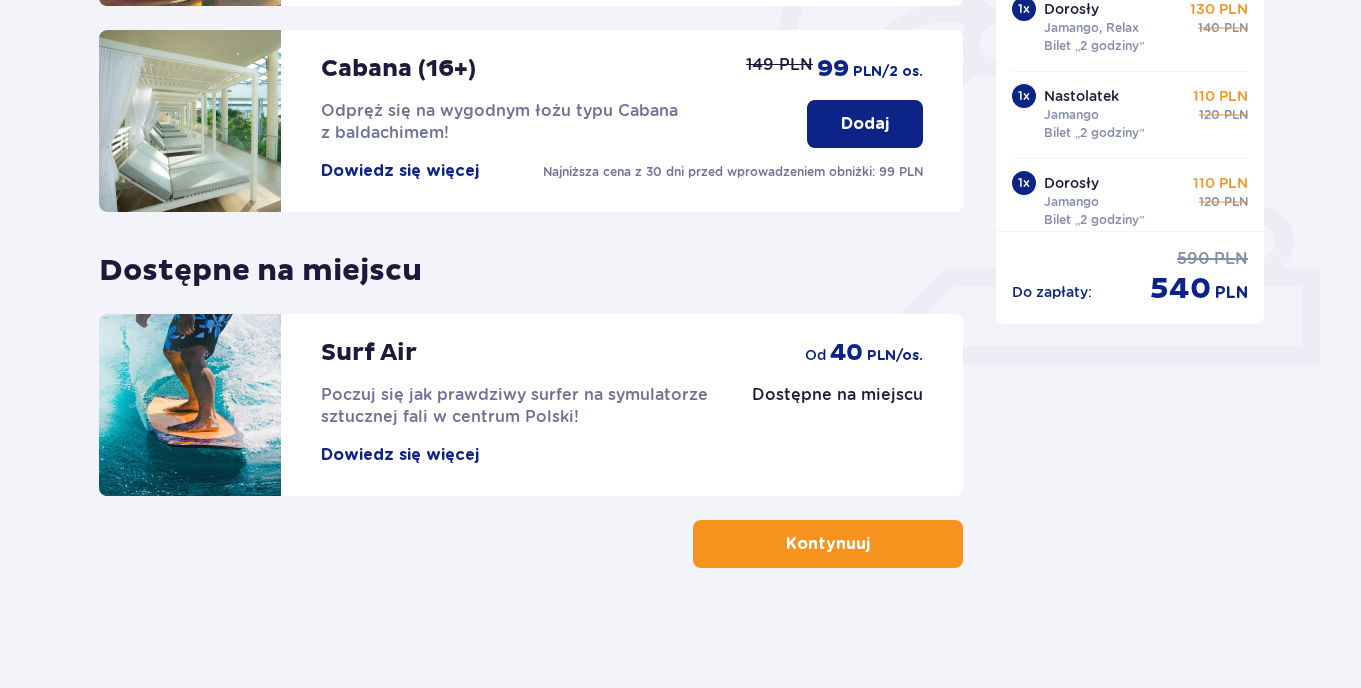 click on "Kontynuuj" at bounding box center [828, 544] 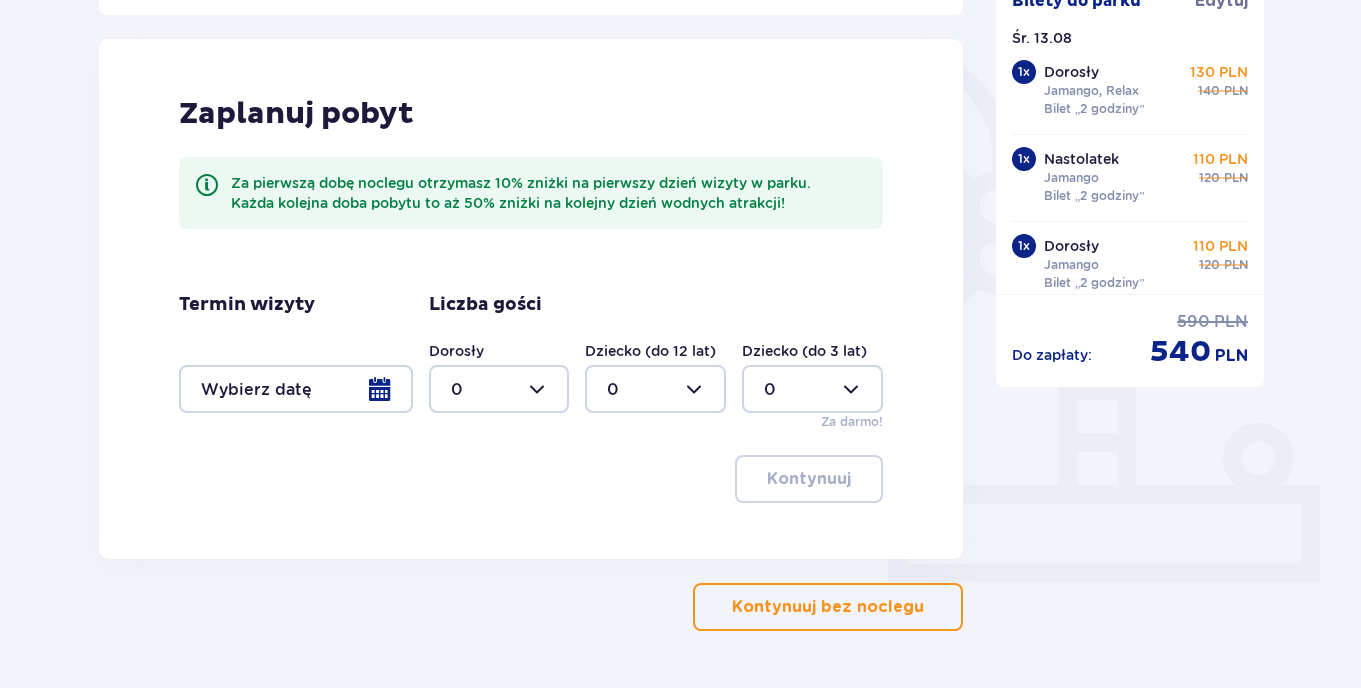 scroll, scrollTop: 461, scrollLeft: 0, axis: vertical 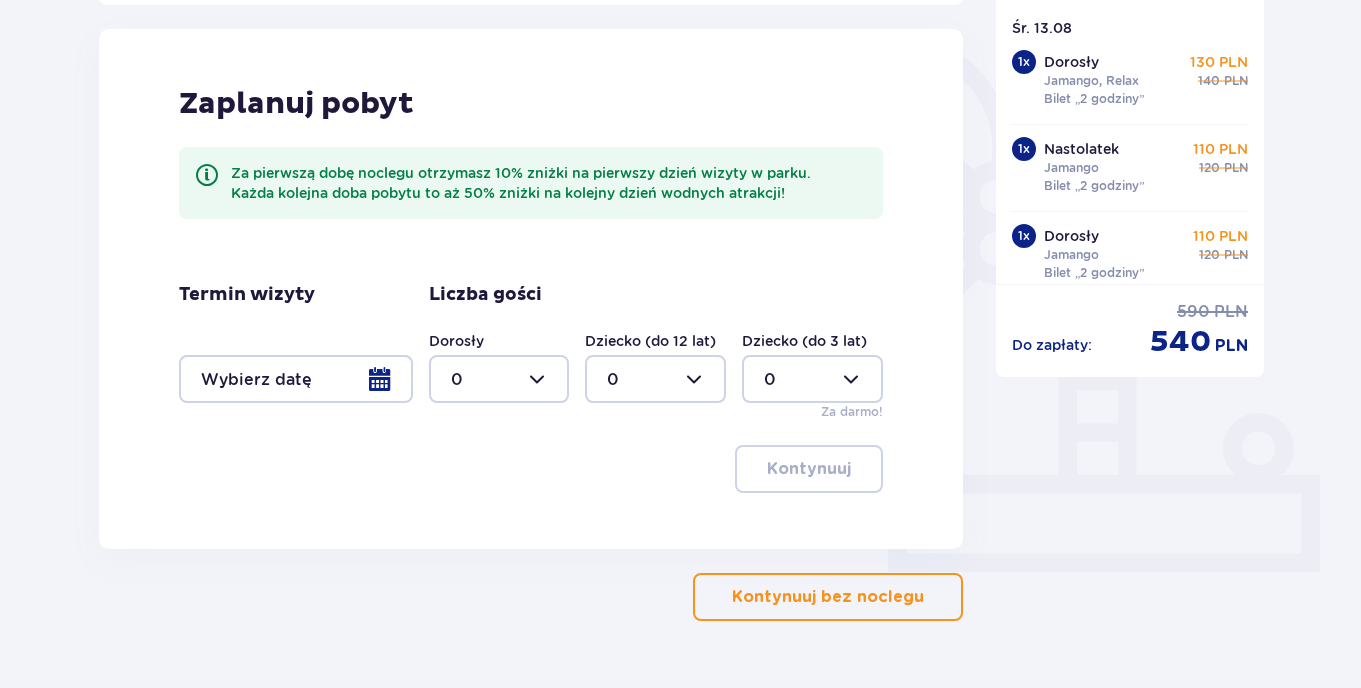 click on "Kontynuuj bez noclegu" at bounding box center (828, 597) 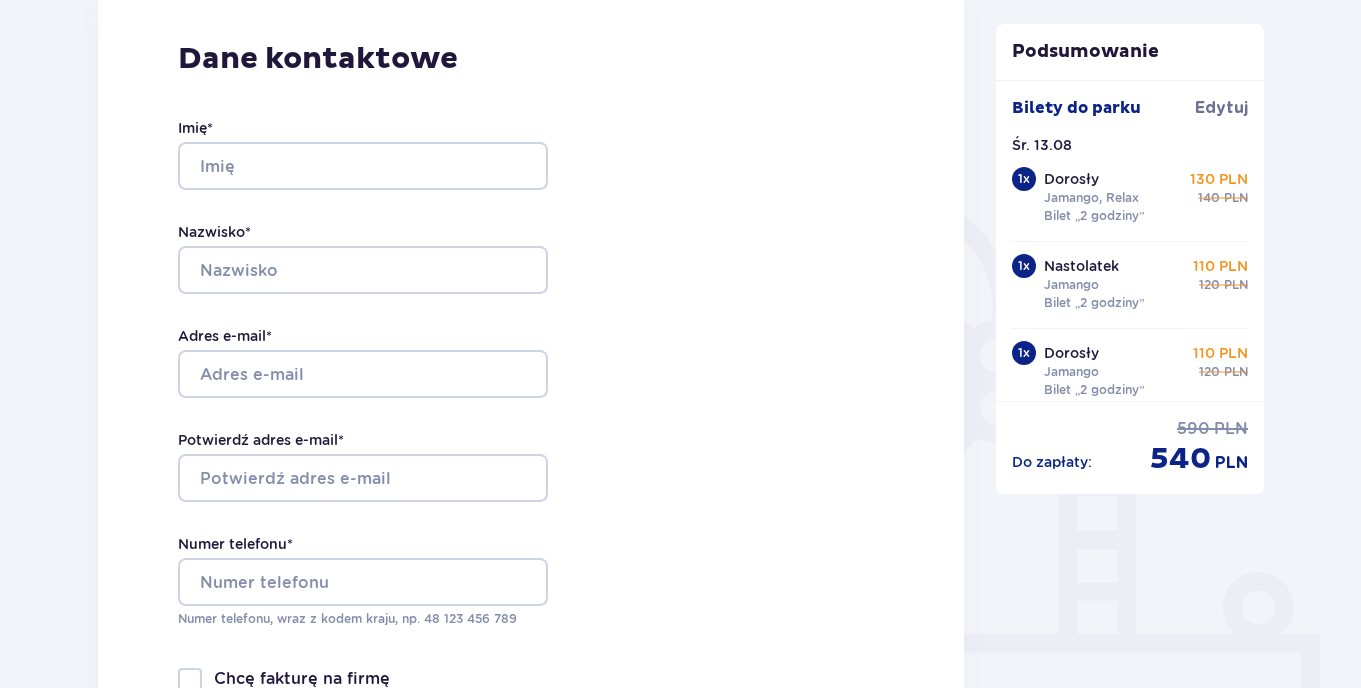 scroll, scrollTop: 305, scrollLeft: 0, axis: vertical 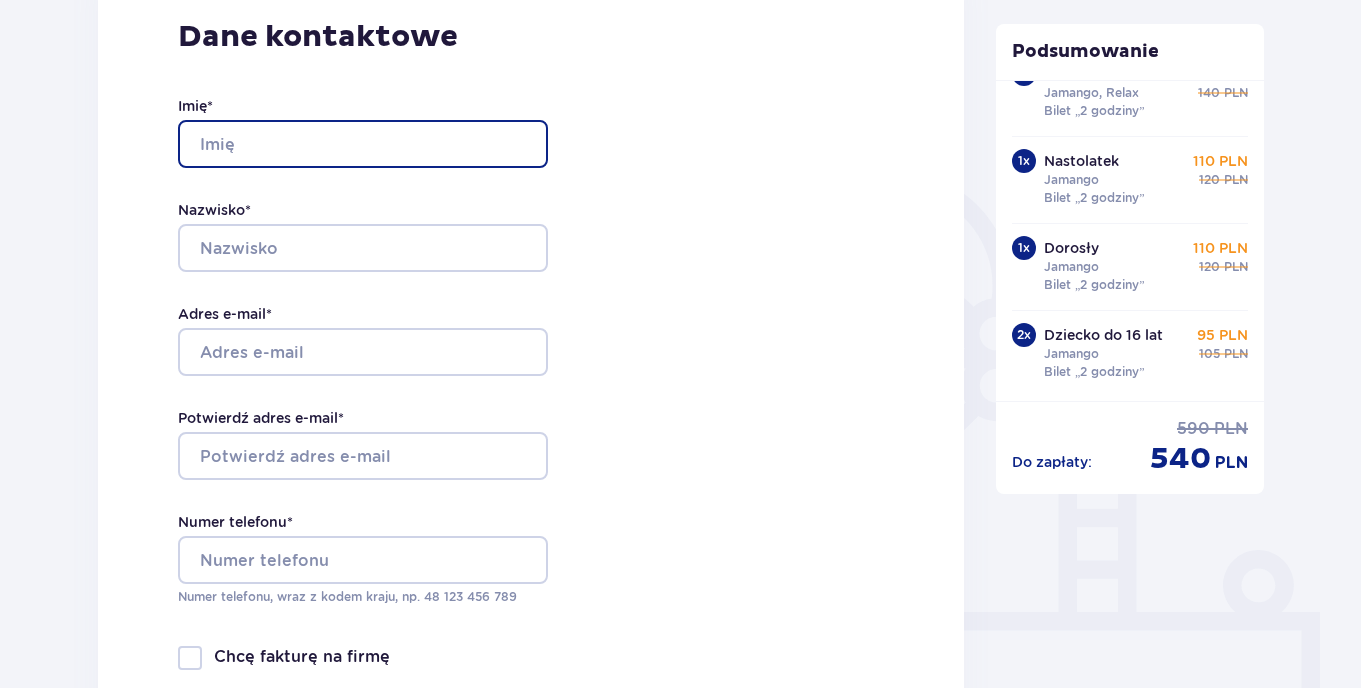 click on "Imię *" at bounding box center (363, 144) 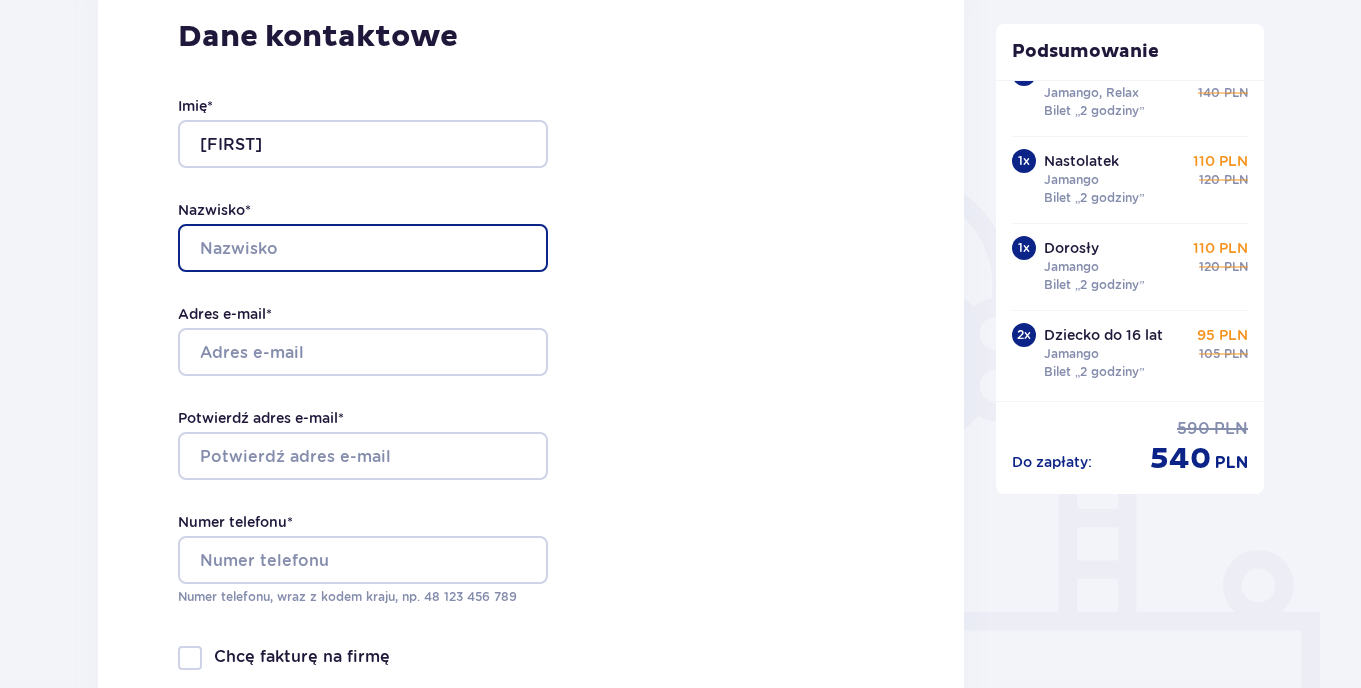 click on "Nazwisko *" at bounding box center [363, 248] 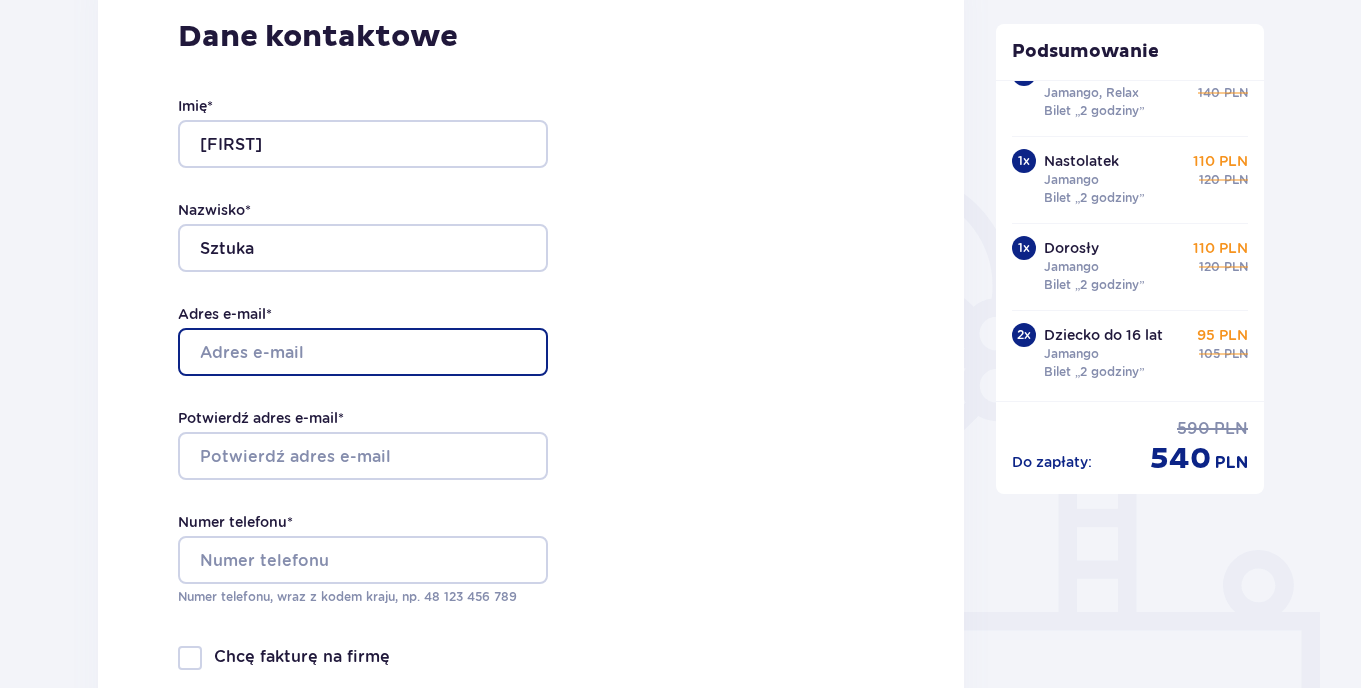 click on "Adres e-mail *" at bounding box center [363, 352] 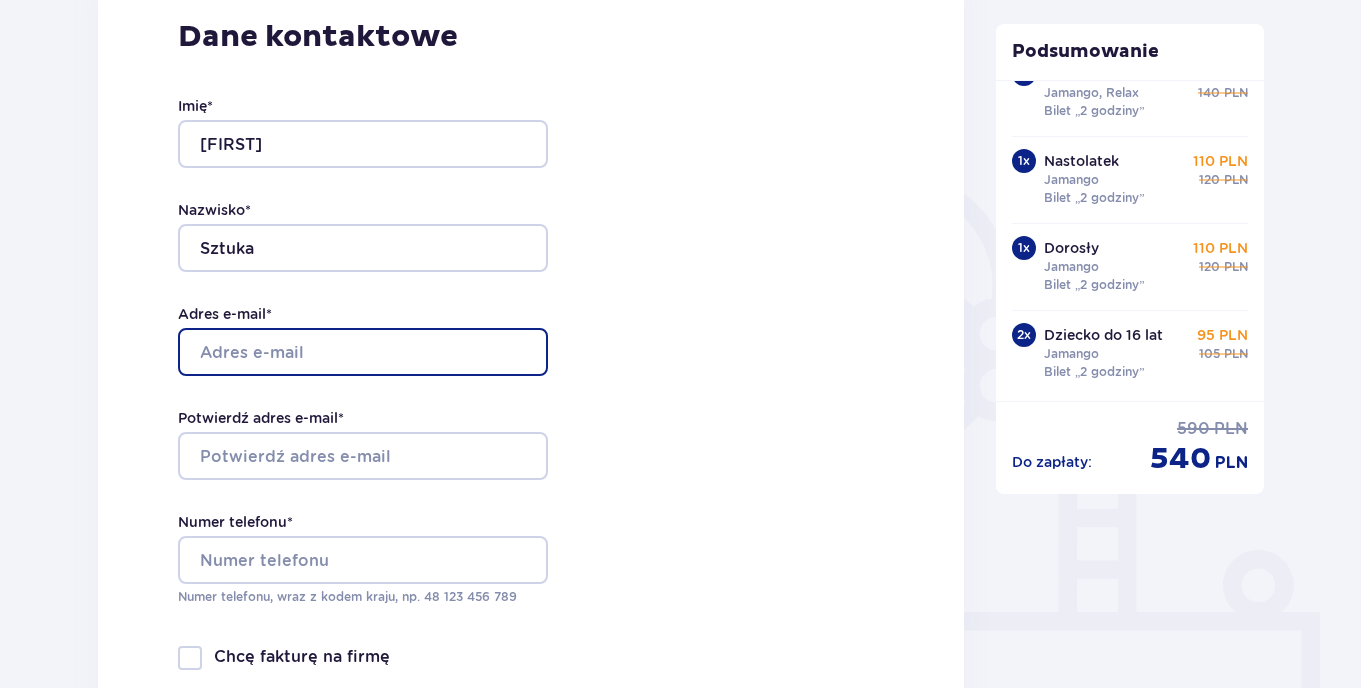 type on "sztukarehabilitacja@gmail.com" 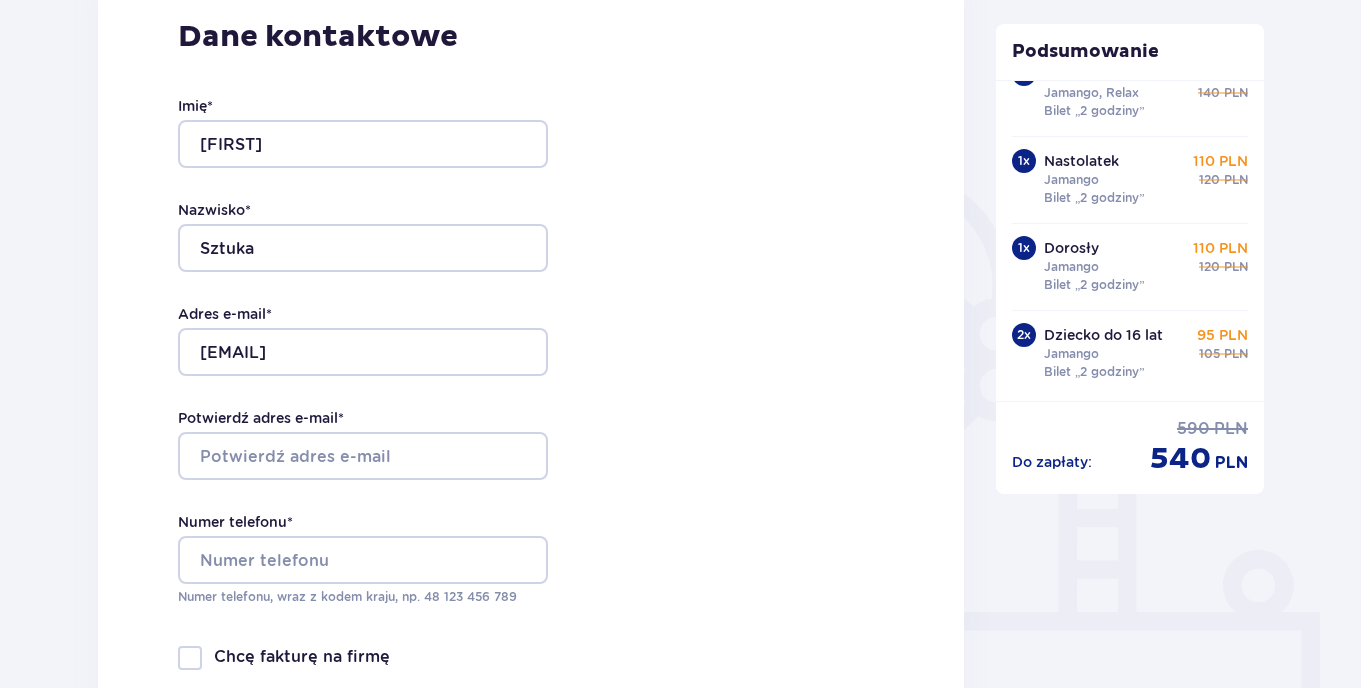 click on "Dane kontaktowe Imię * Wiktor Nazwisko * Sztuka Adres e-mail * sztukarehabilitacja@gmail.com Potwierdź adres e-mail * Numer telefonu * Numer telefonu, wraz z kodem kraju, np. 48 ​123 ​456 ​789 Chcę fakturę na firmę Jeśli nie prowadzisz działalności gospodarczej lub innej spółki, automatycznie wystawimy Ci fakturę imienną. Dodaj adres do faktury imiennej" at bounding box center (531, 382) 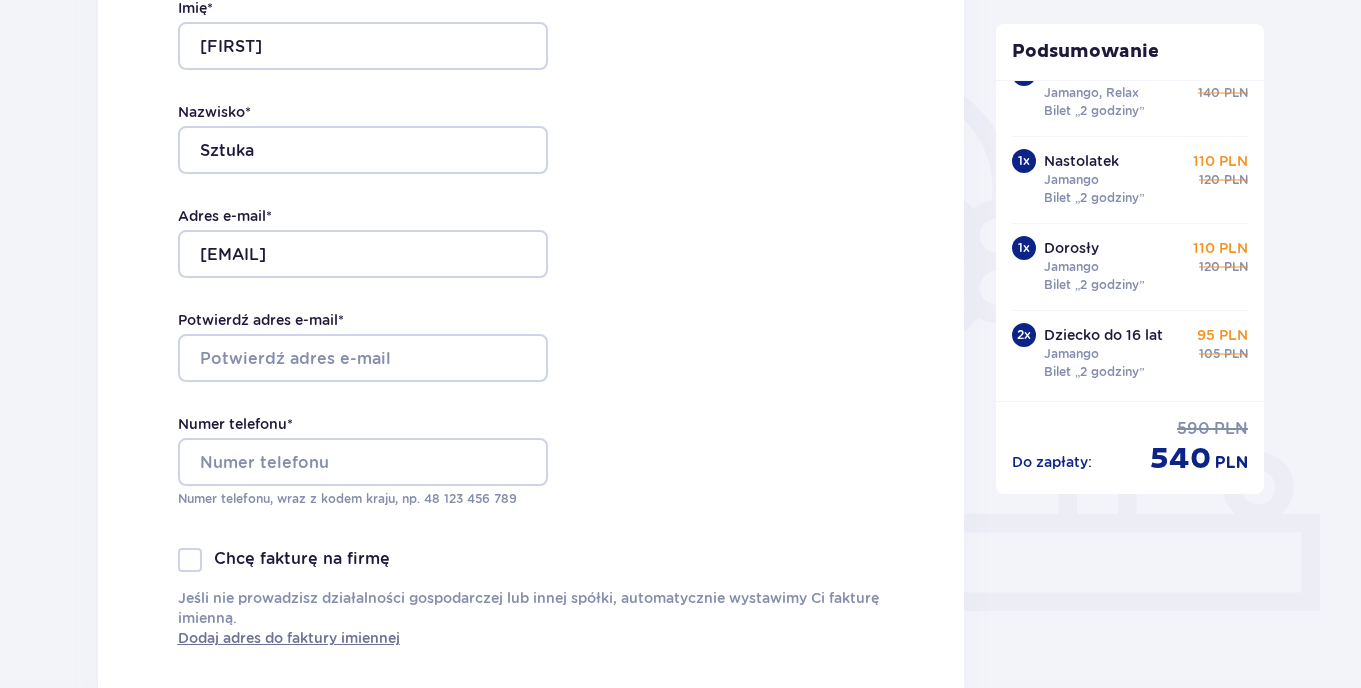 scroll, scrollTop: 421, scrollLeft: 0, axis: vertical 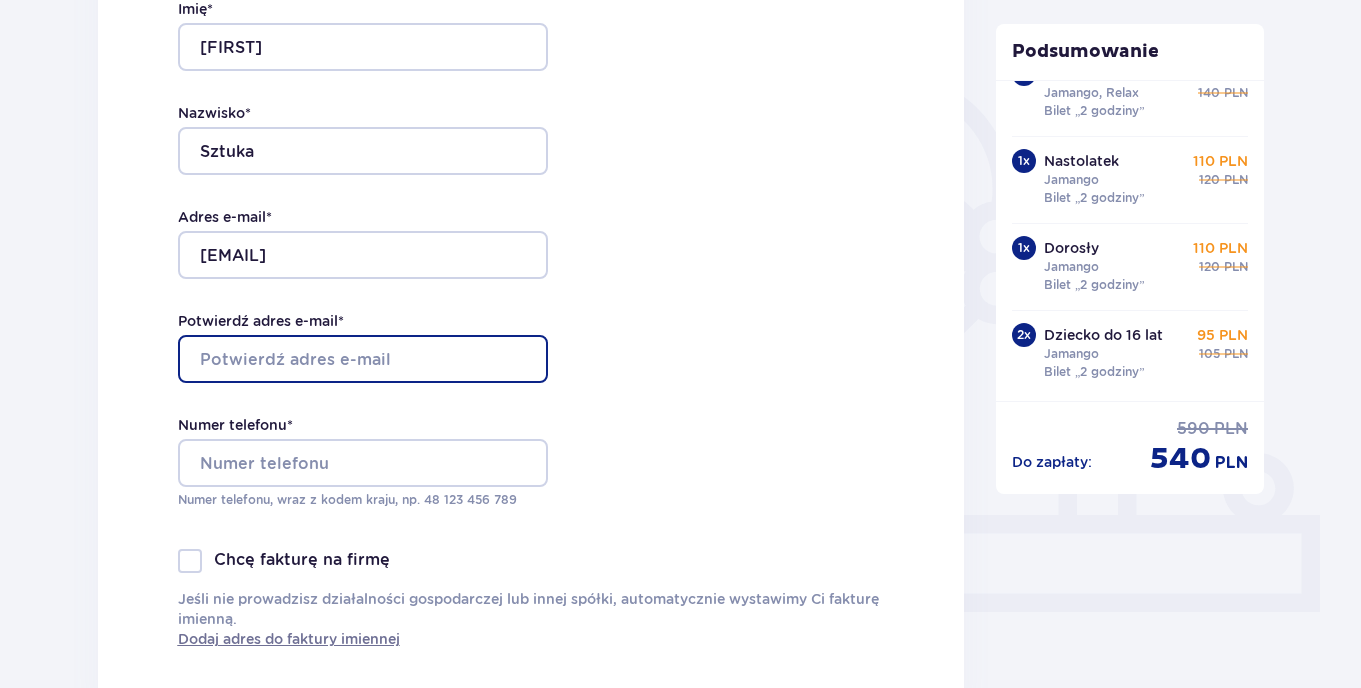 click on "Potwierdź adres e-mail *" at bounding box center [363, 359] 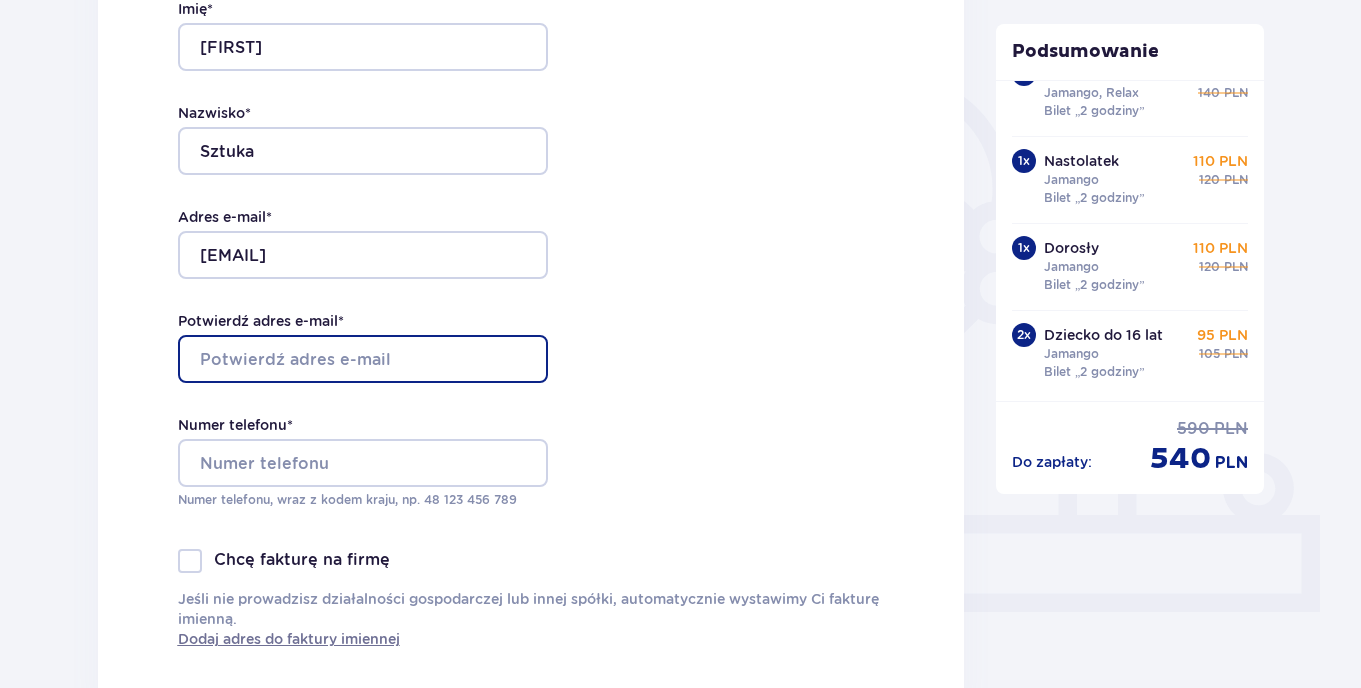 click on "Potwierdź adres e-mail *" at bounding box center [363, 359] 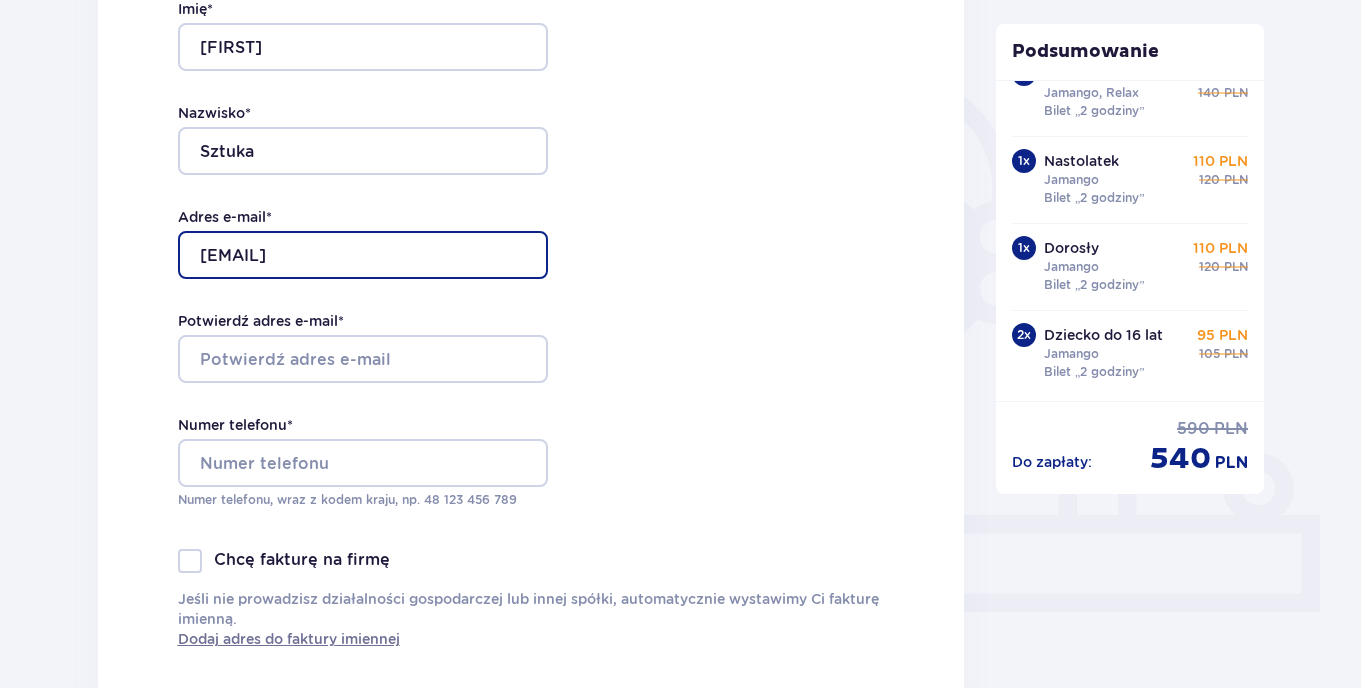 drag, startPoint x: 186, startPoint y: 257, endPoint x: 451, endPoint y: 259, distance: 265.00754 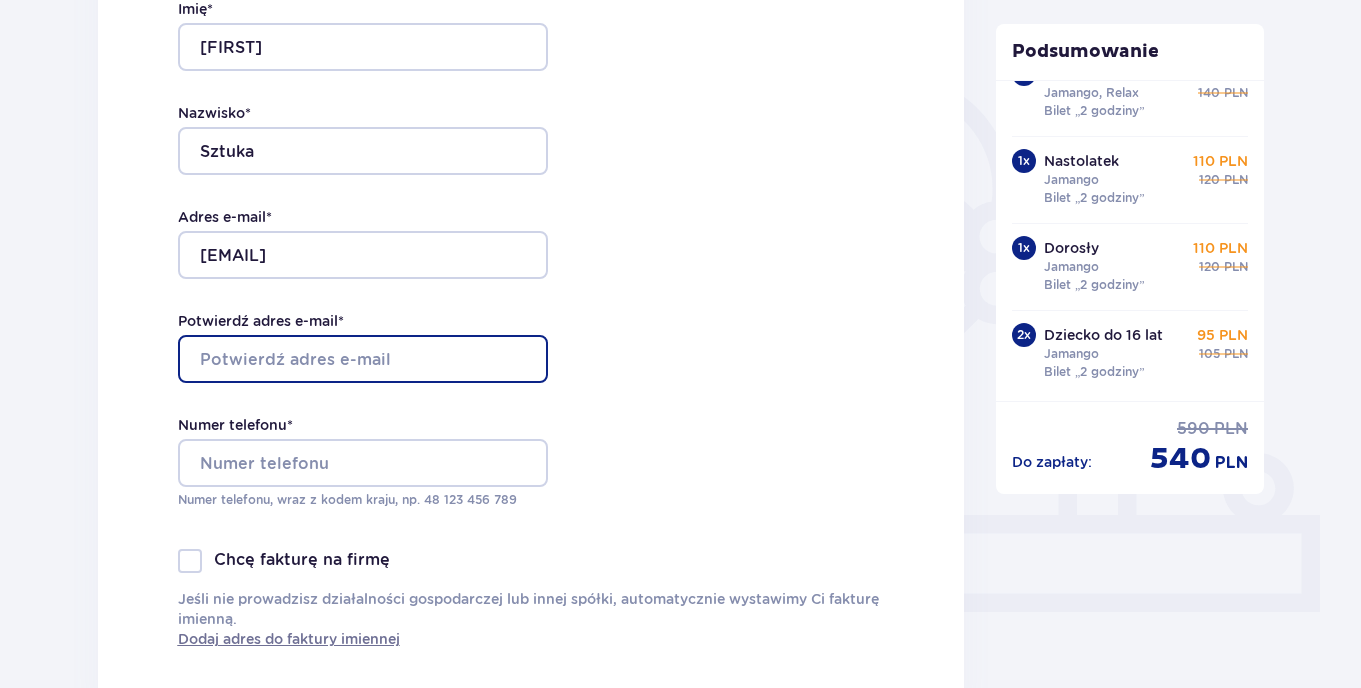 click on "Potwierdź adres e-mail *" at bounding box center (363, 359) 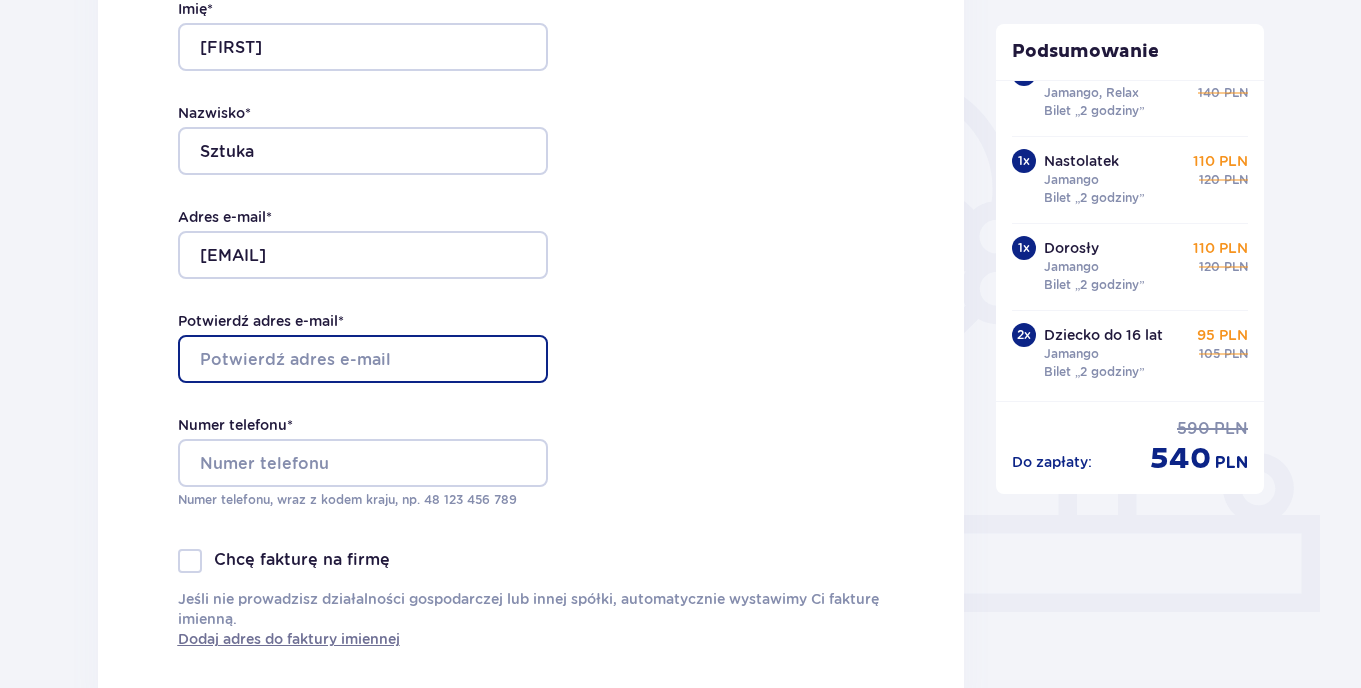 type on "sztukarehabilitacja@gmail.com" 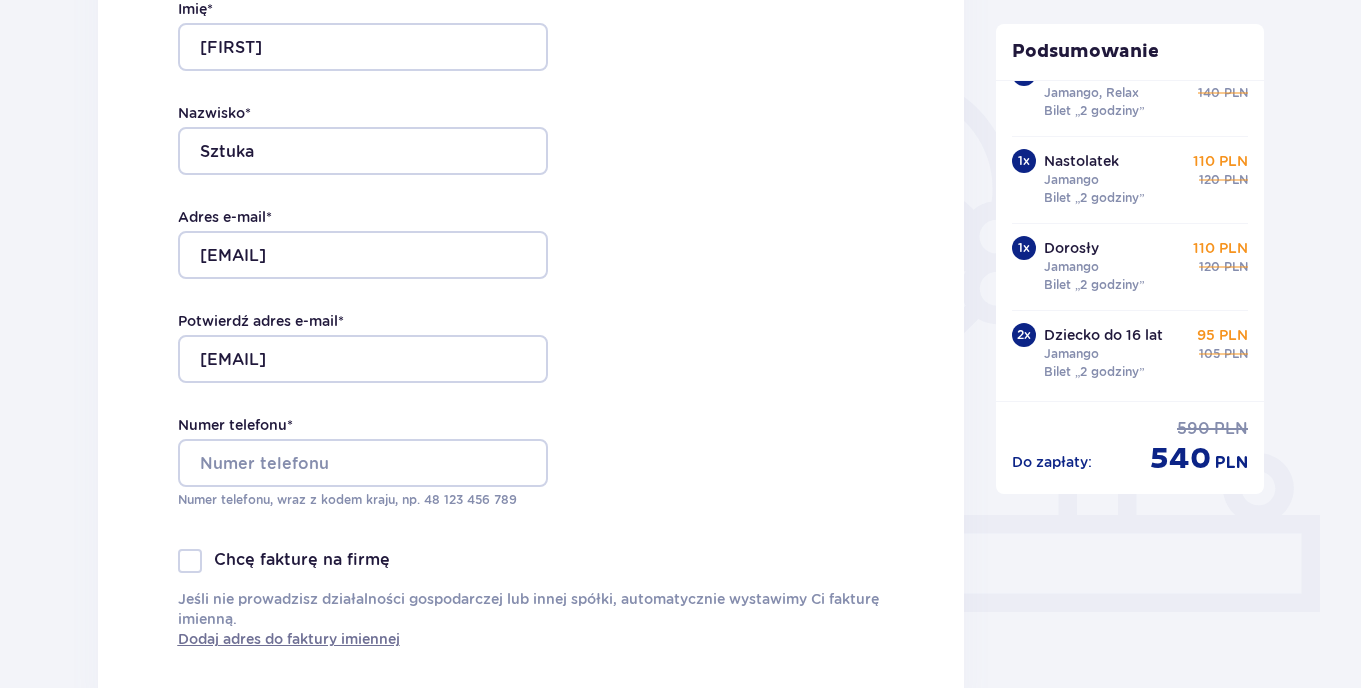 click on "Dane kontaktowe Imię * Wiktor Nazwisko * Sztuka Adres e-mail * sztukarehabilitacja@gmail.com Potwierdź adres e-mail * sztukarehabilitacja@gmail.com Numer telefonu * Numer telefonu, wraz z kodem kraju, np. 48 ​123 ​456 ​789 Chcę fakturę na firmę Jeśli nie prowadzisz działalności gospodarczej lub innej spółki, automatycznie wystawimy Ci fakturę imienną. Dodaj adres do faktury imiennej" at bounding box center [531, 285] 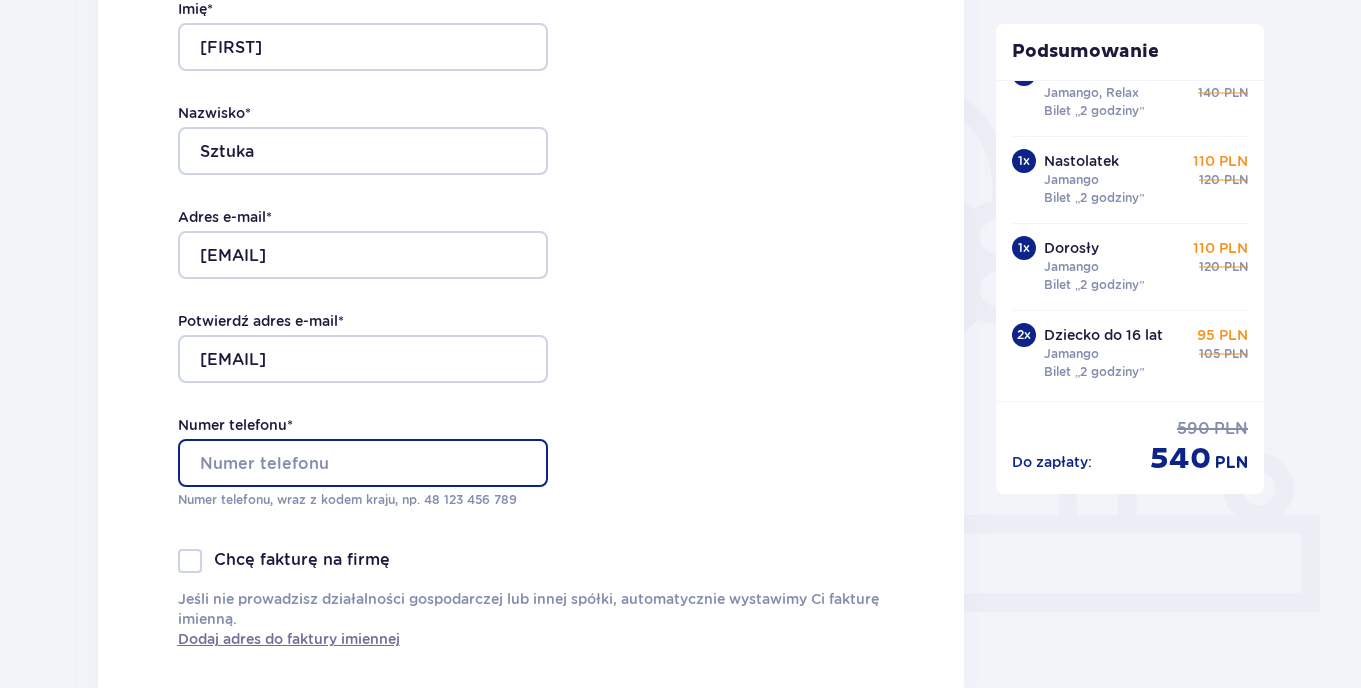 click on "Numer telefonu *" at bounding box center (363, 463) 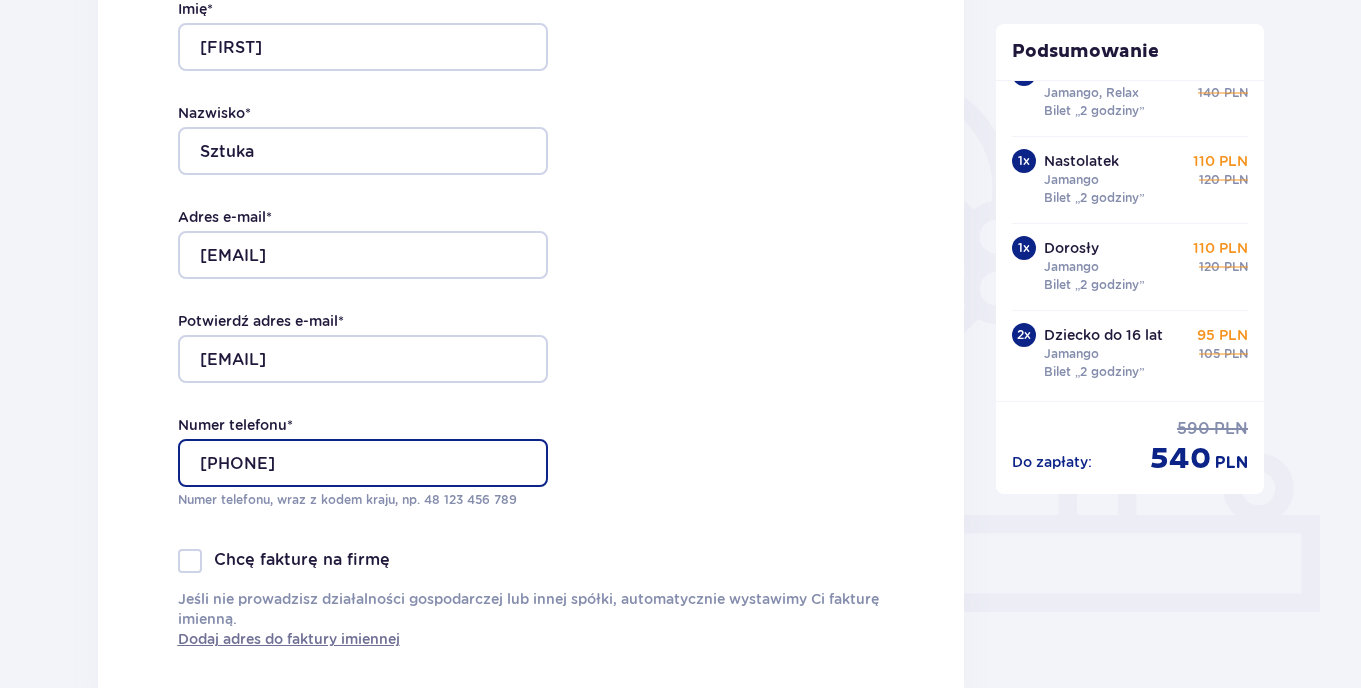 type on "697596419" 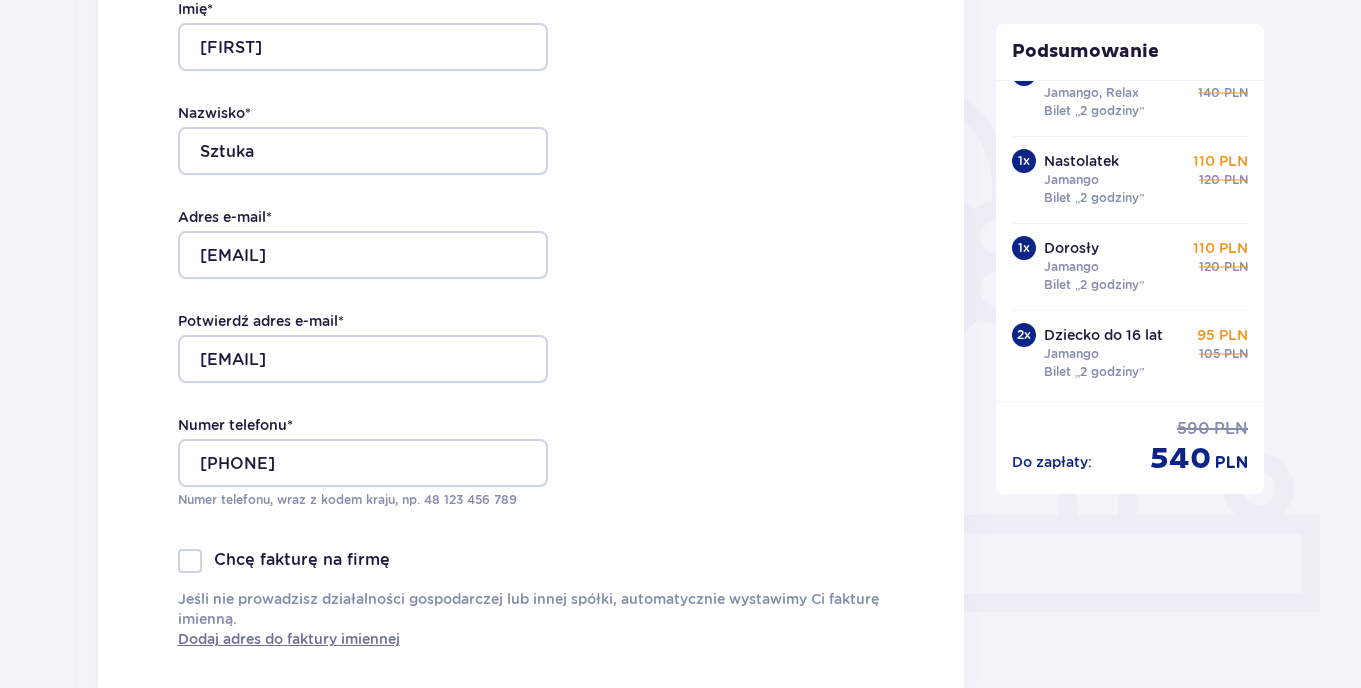 click on "Dane kontaktowe Imię * Wiktor Nazwisko * Sztuka Adres e-mail * sztukarehabilitacja@gmail.com Potwierdź adres e-mail * sztukarehabilitacja@gmail.com Numer telefonu * 697596419 Numer telefonu, wraz z kodem kraju, np. 48 ​123 ​456 ​789 Chcę fakturę na firmę Jeśli nie prowadzisz działalności gospodarczej lub innej spółki, automatycznie wystawimy Ci fakturę imienną. Dodaj adres do faktury imiennej" at bounding box center (531, 285) 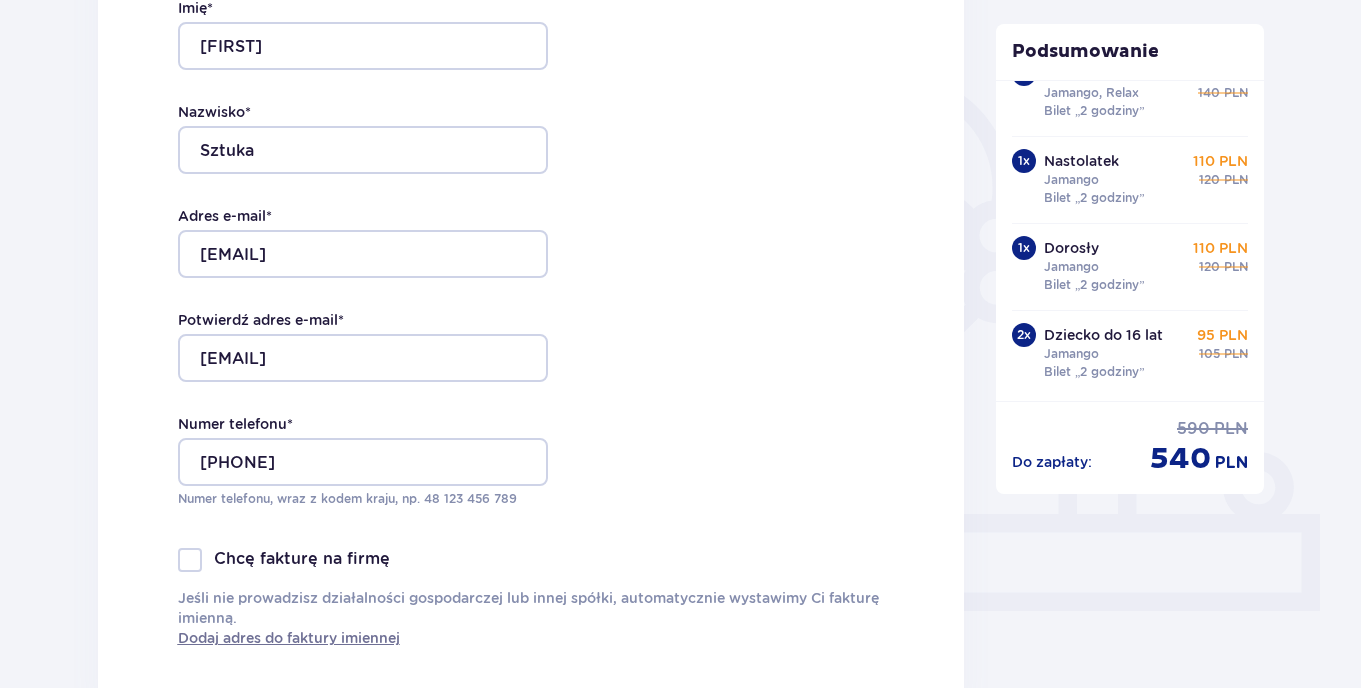 scroll, scrollTop: 423, scrollLeft: 0, axis: vertical 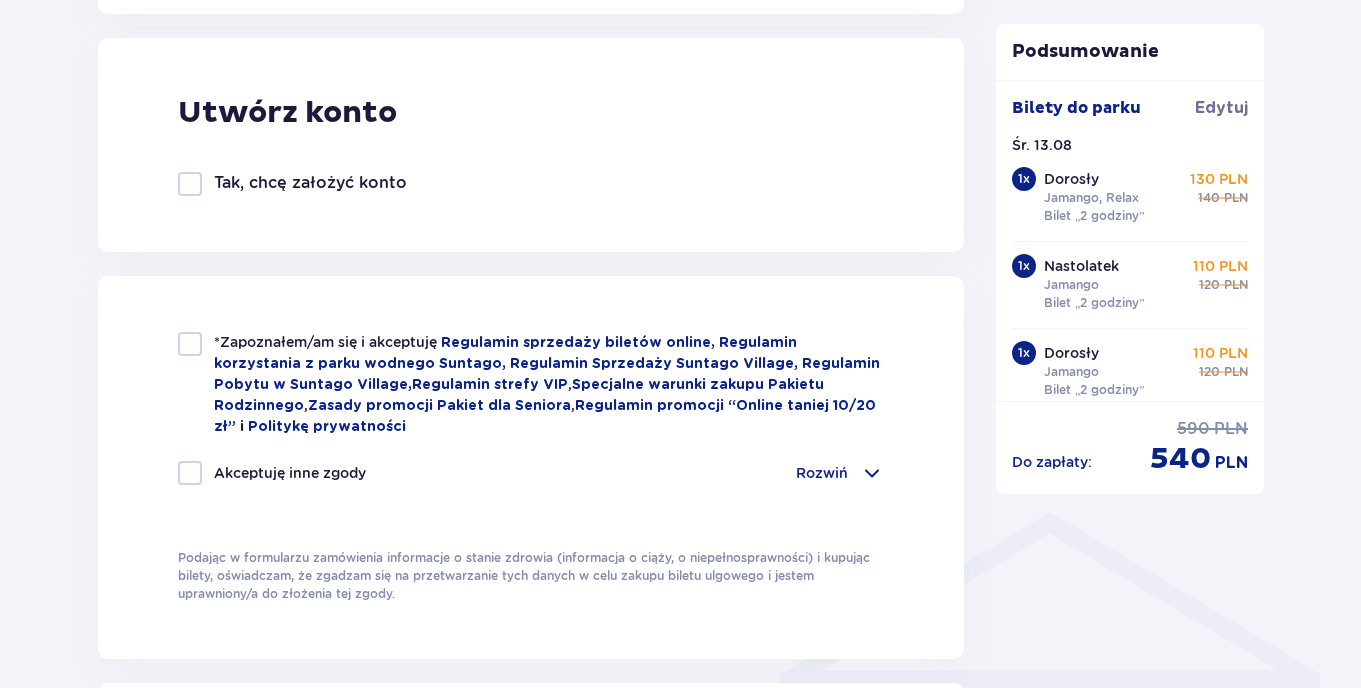 click at bounding box center [190, 344] 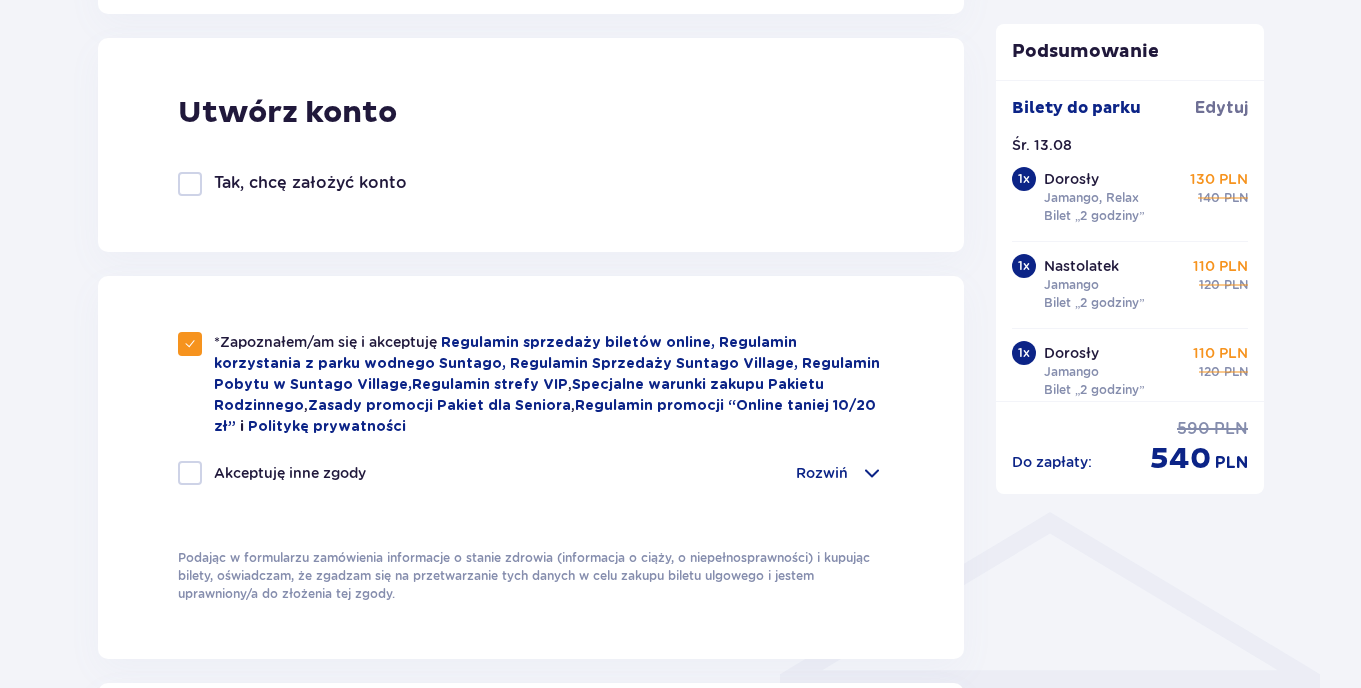 click at bounding box center (190, 473) 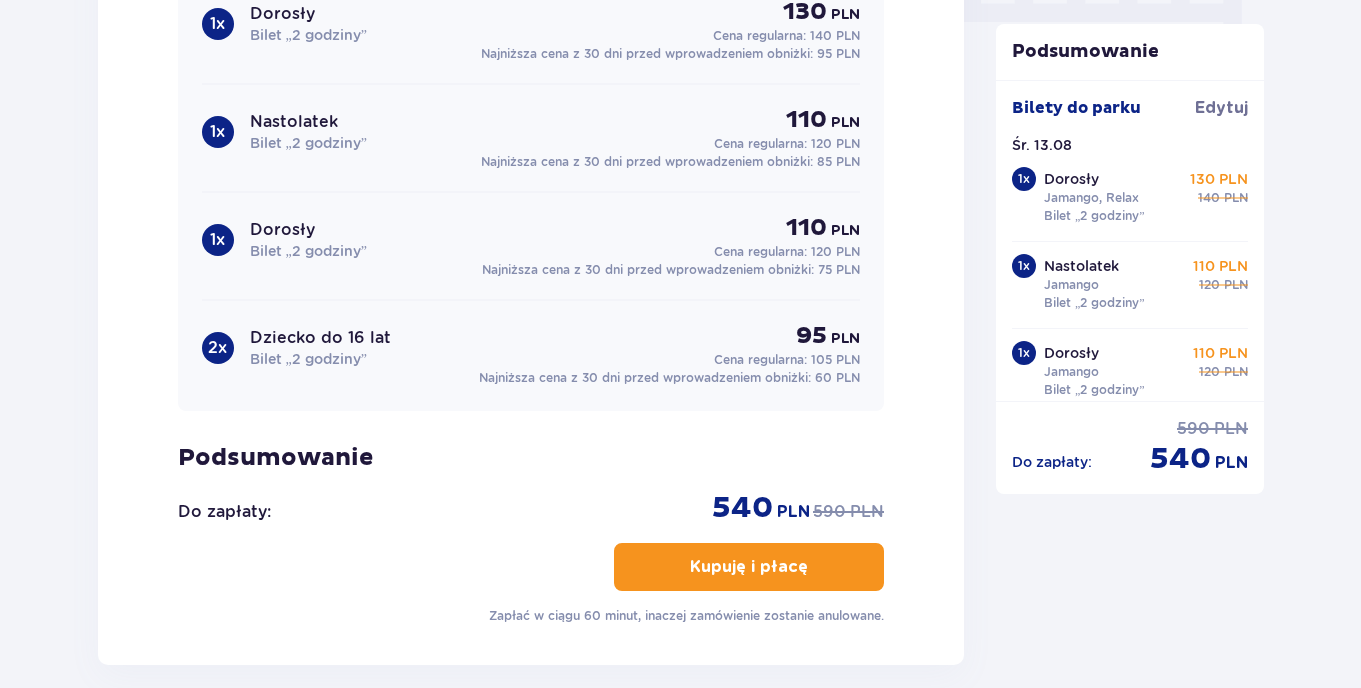 scroll, scrollTop: 2091, scrollLeft: 0, axis: vertical 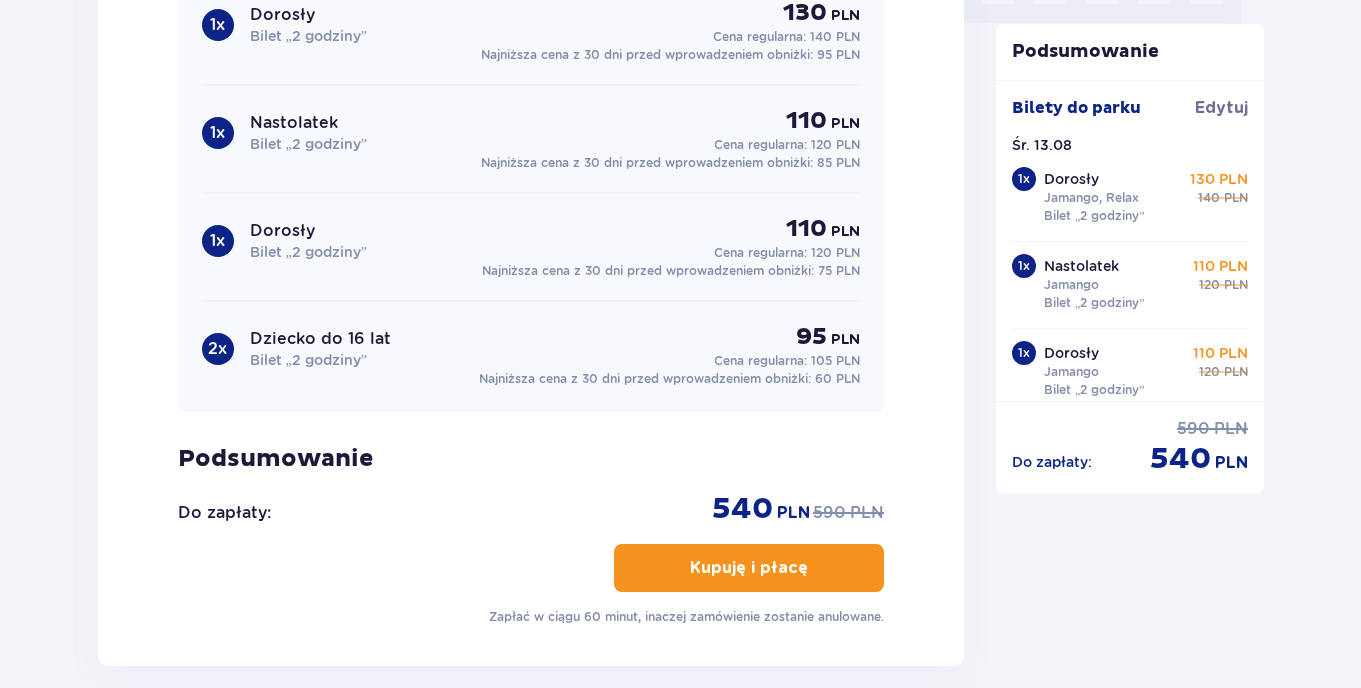 click on "Kupuję i płacę" at bounding box center (749, 568) 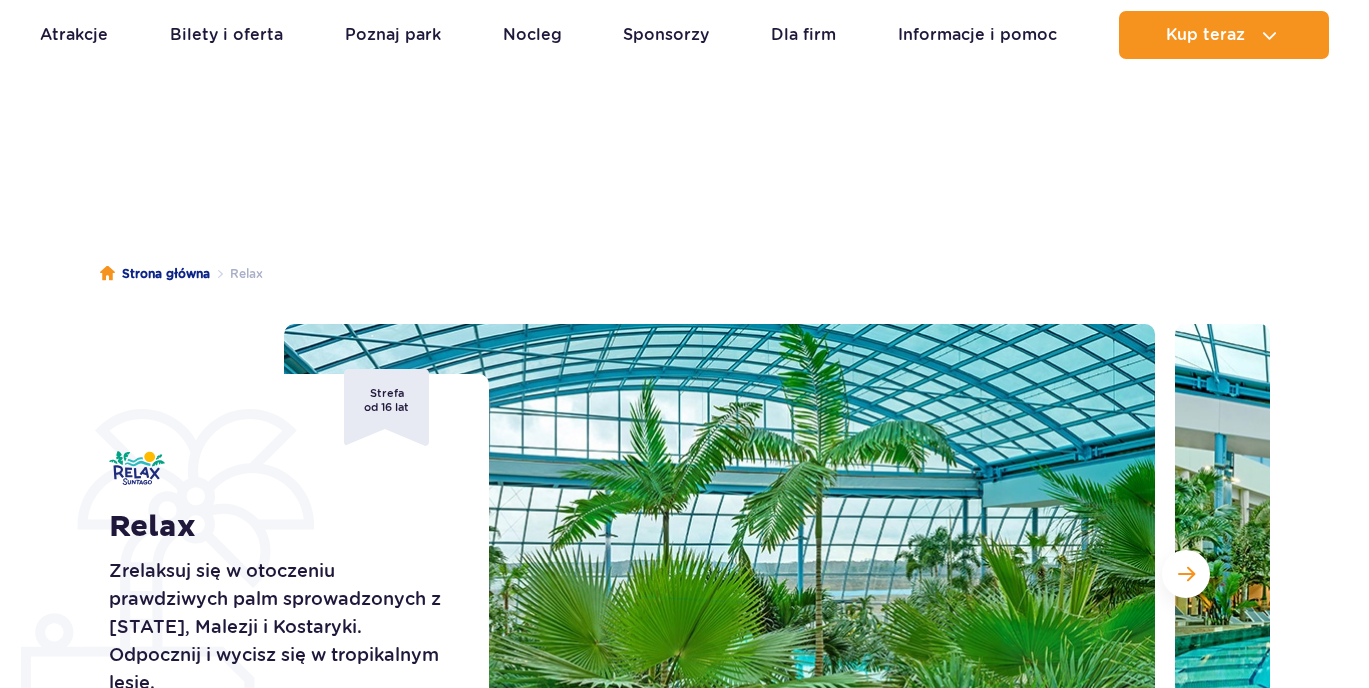 scroll, scrollTop: 233, scrollLeft: 0, axis: vertical 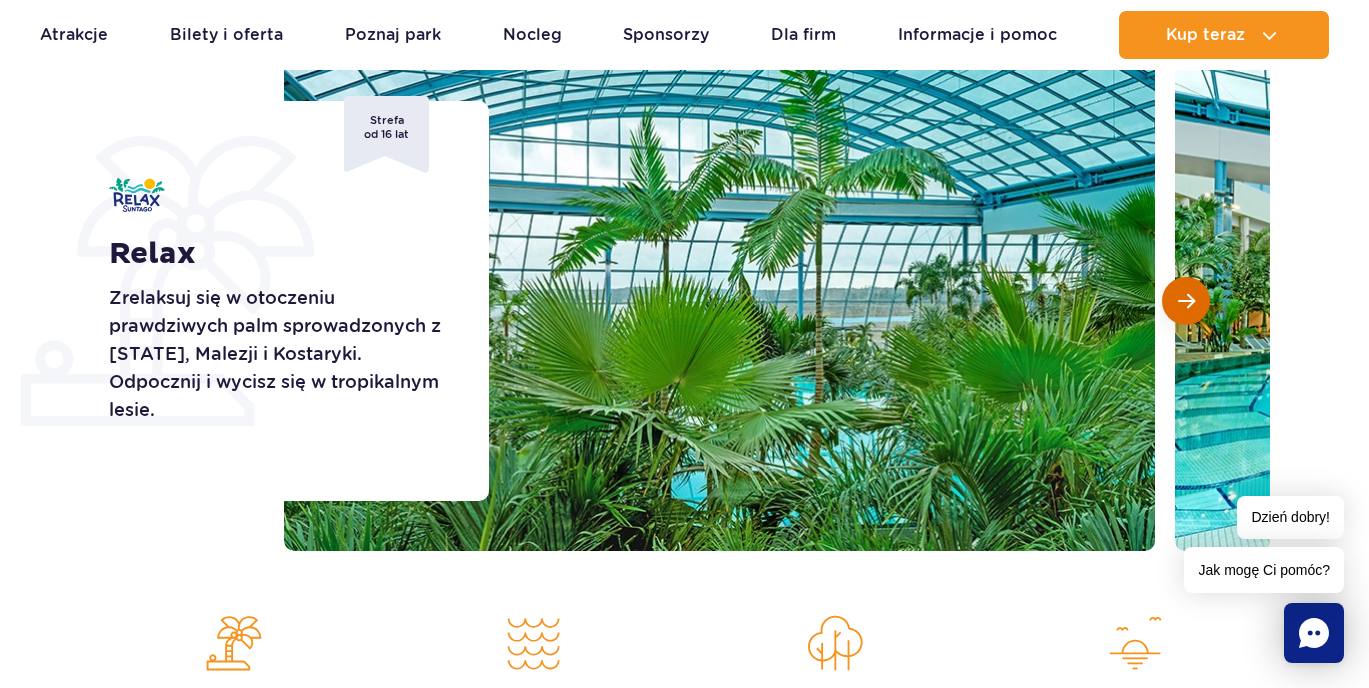 click at bounding box center [1186, 301] 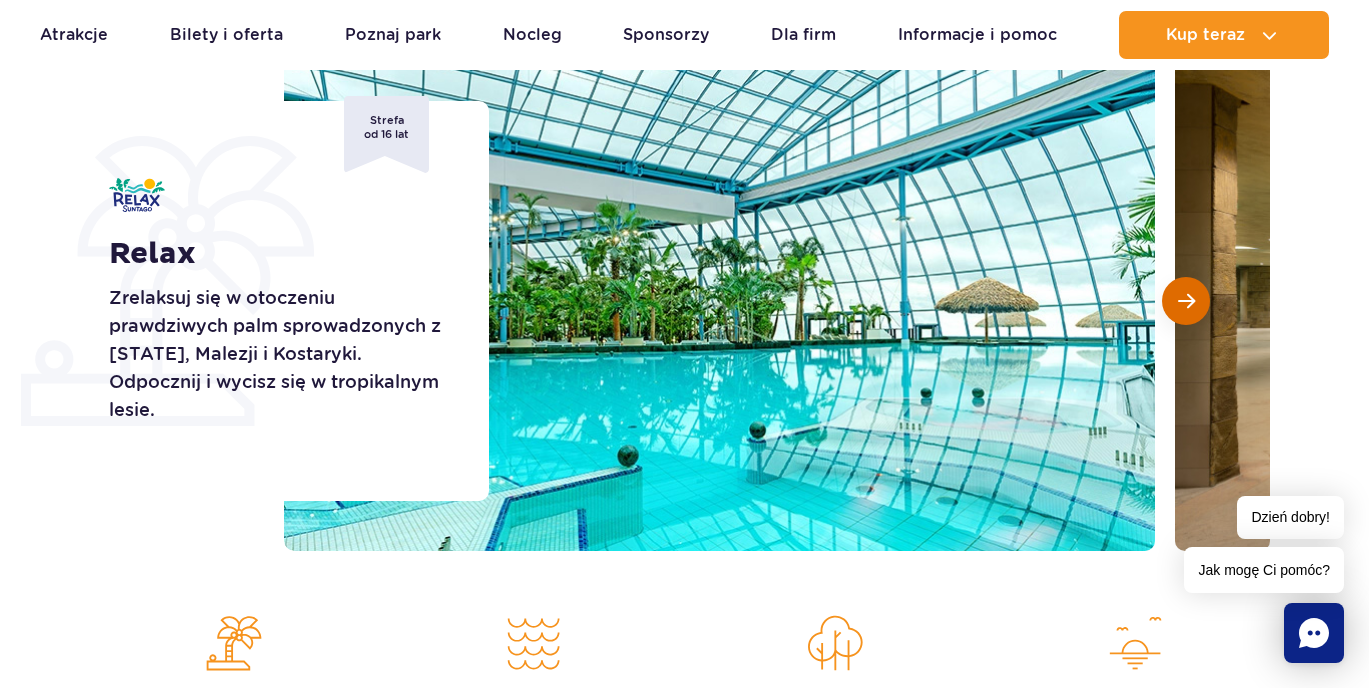 click at bounding box center [1186, 301] 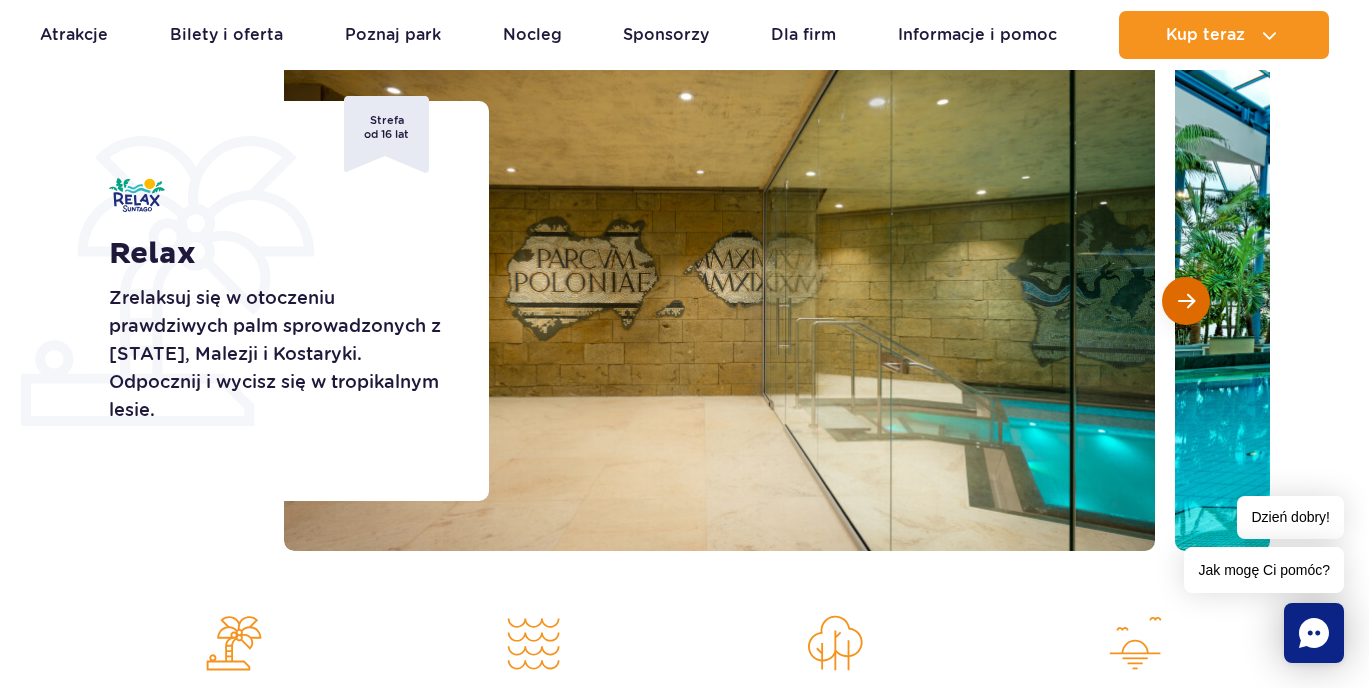 click at bounding box center [1186, 301] 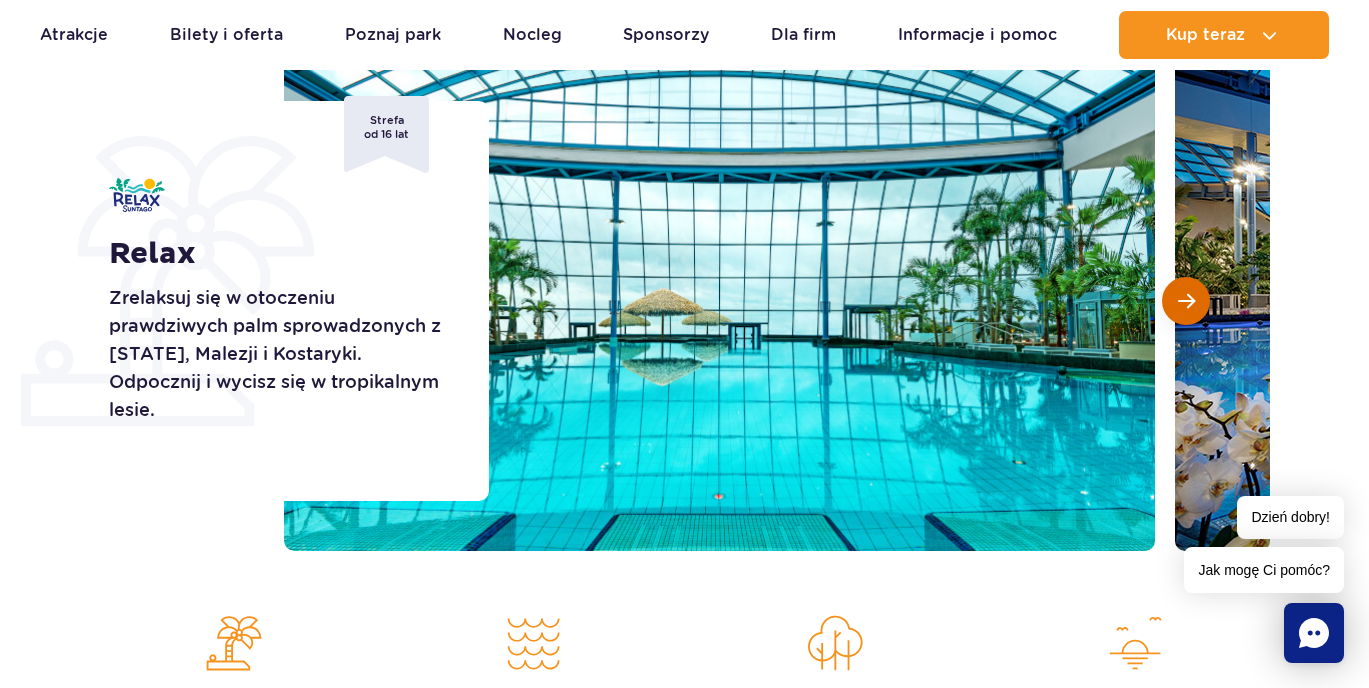 click at bounding box center [1186, 301] 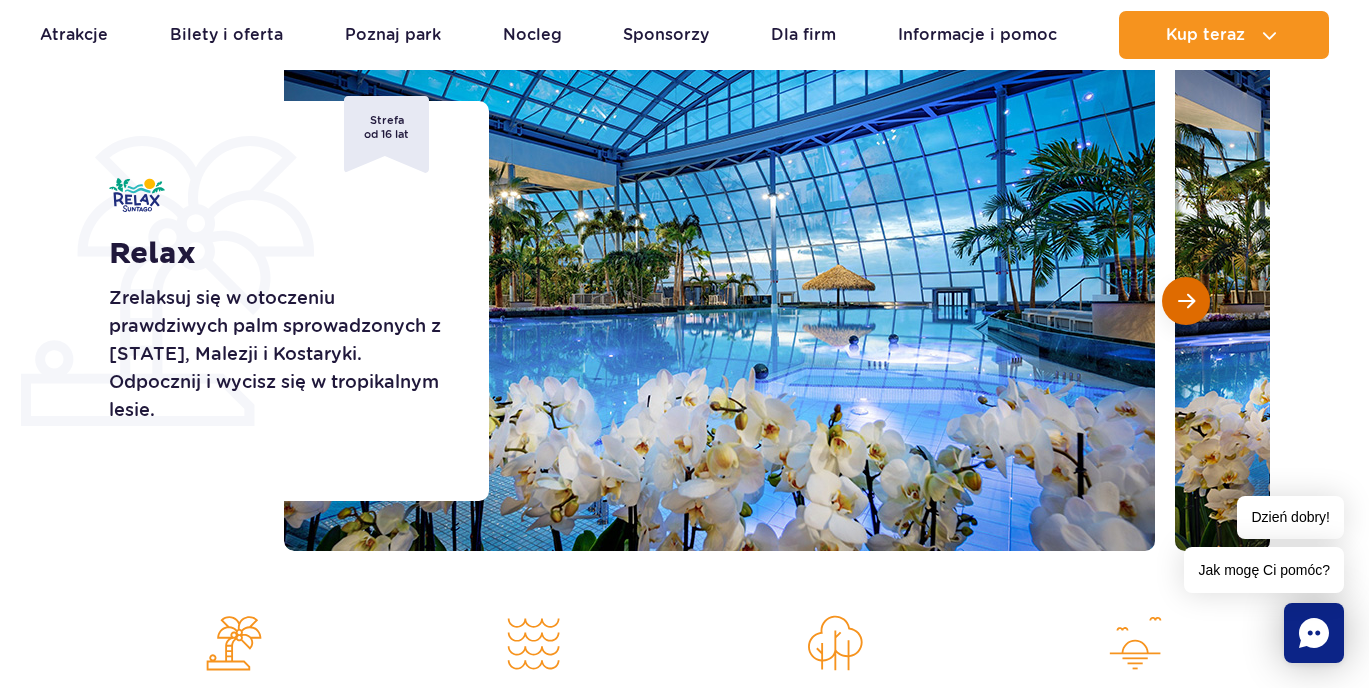 click at bounding box center [1186, 301] 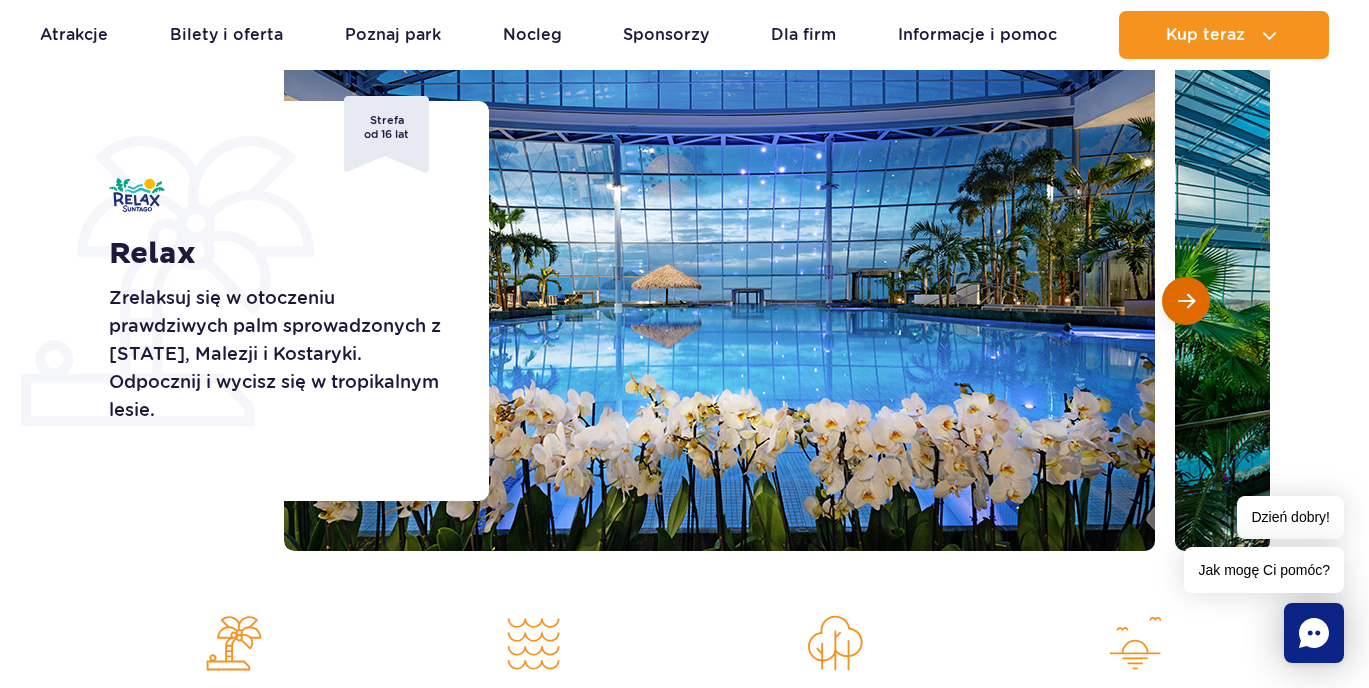 click at bounding box center [1186, 301] 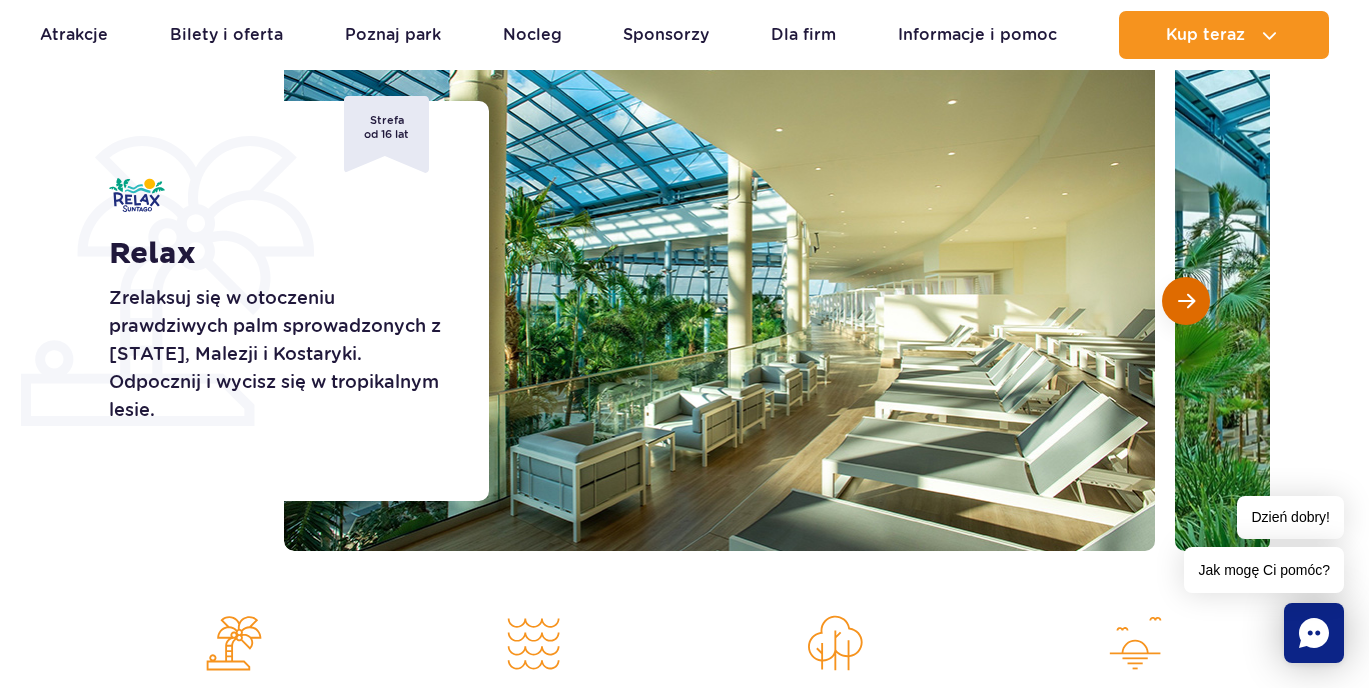 click at bounding box center (1186, 301) 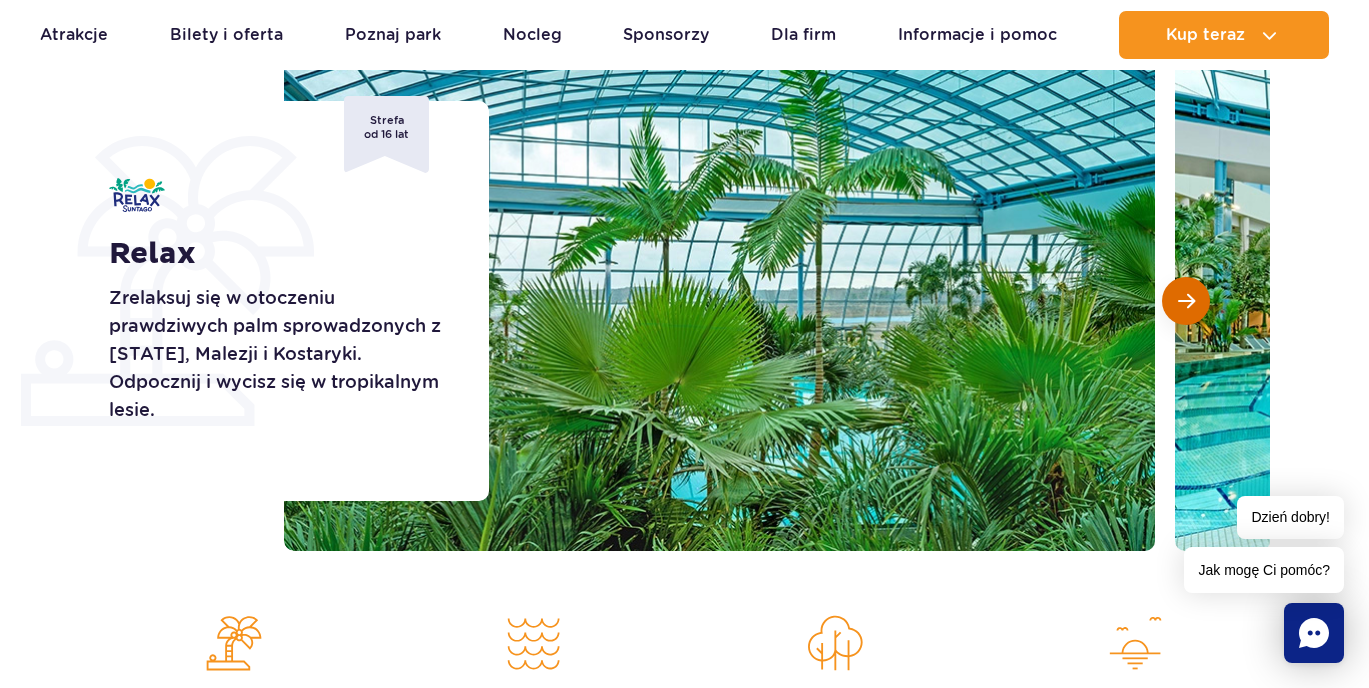 click at bounding box center [1186, 301] 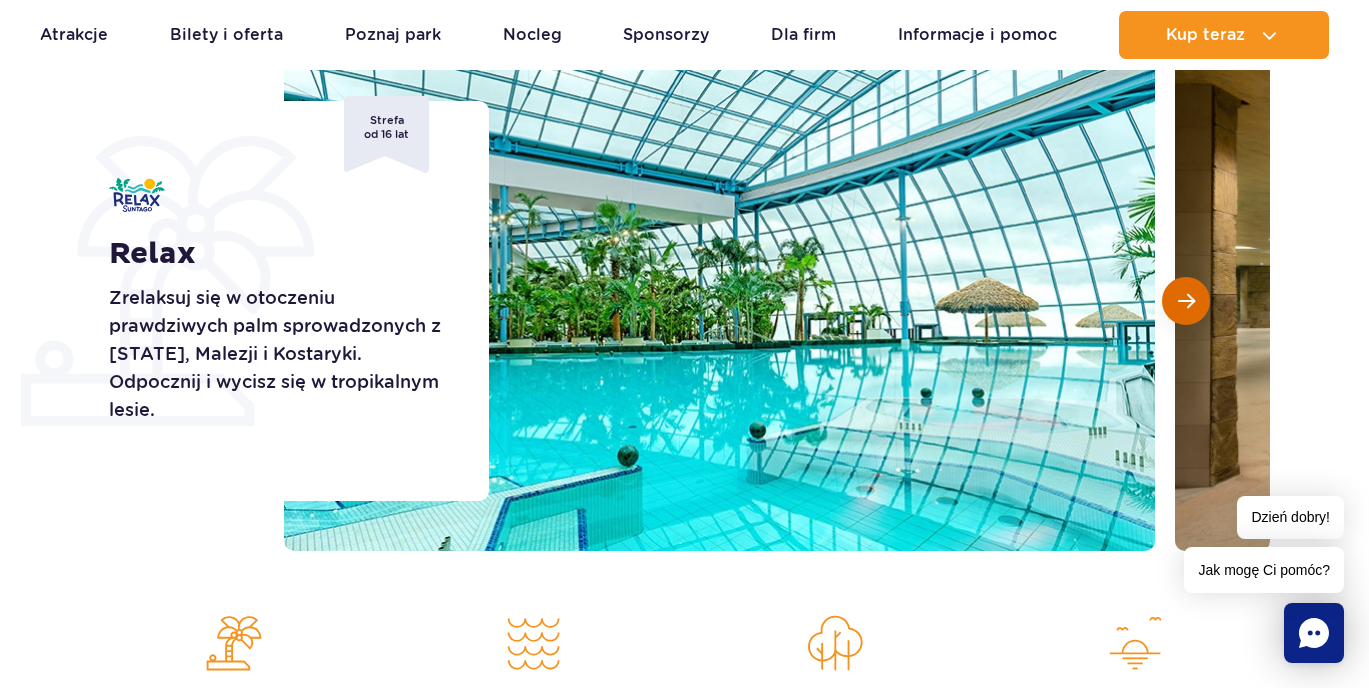 click at bounding box center [1186, 301] 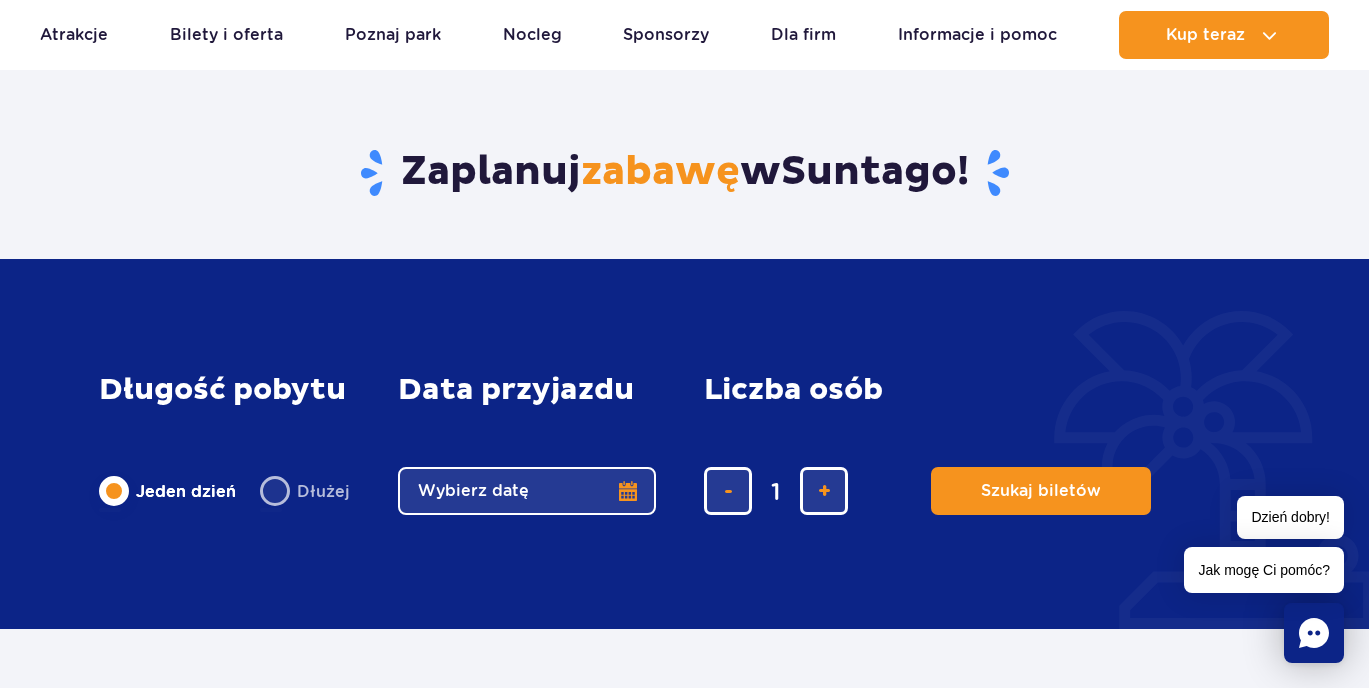 scroll, scrollTop: 2694, scrollLeft: 0, axis: vertical 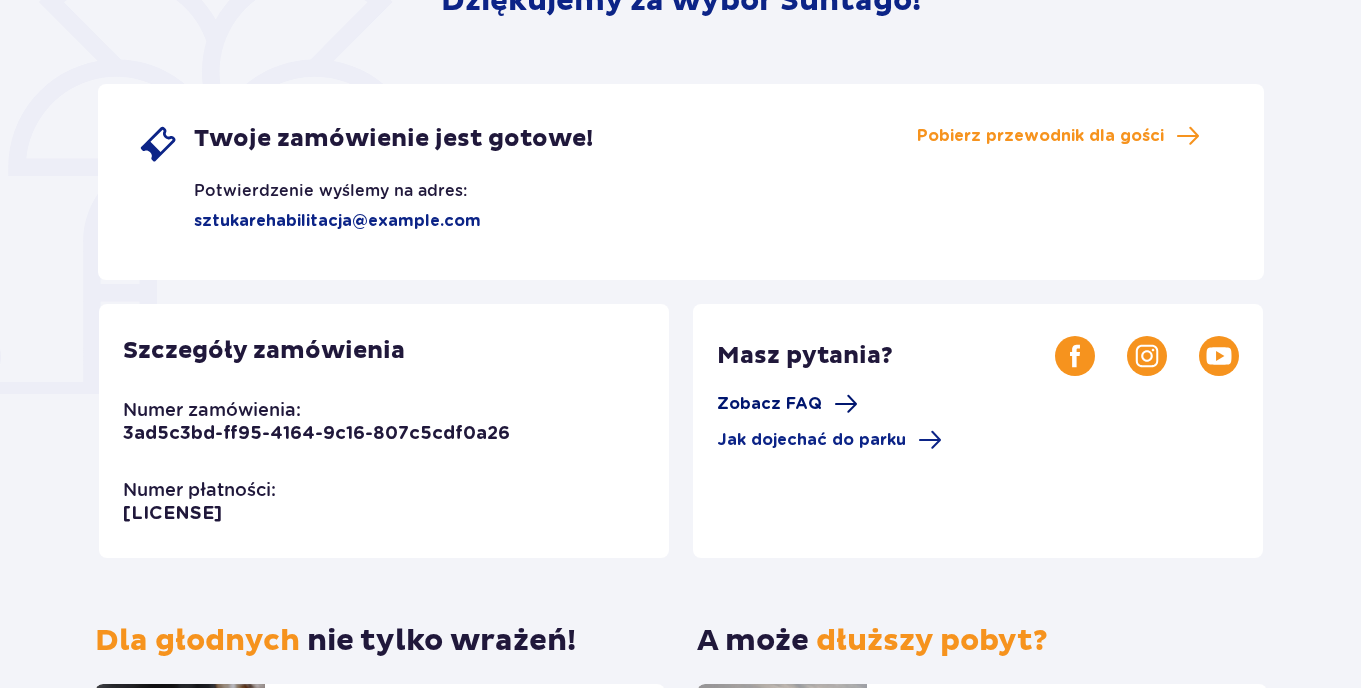 click on "Zobacz FAQ" at bounding box center [787, 404] 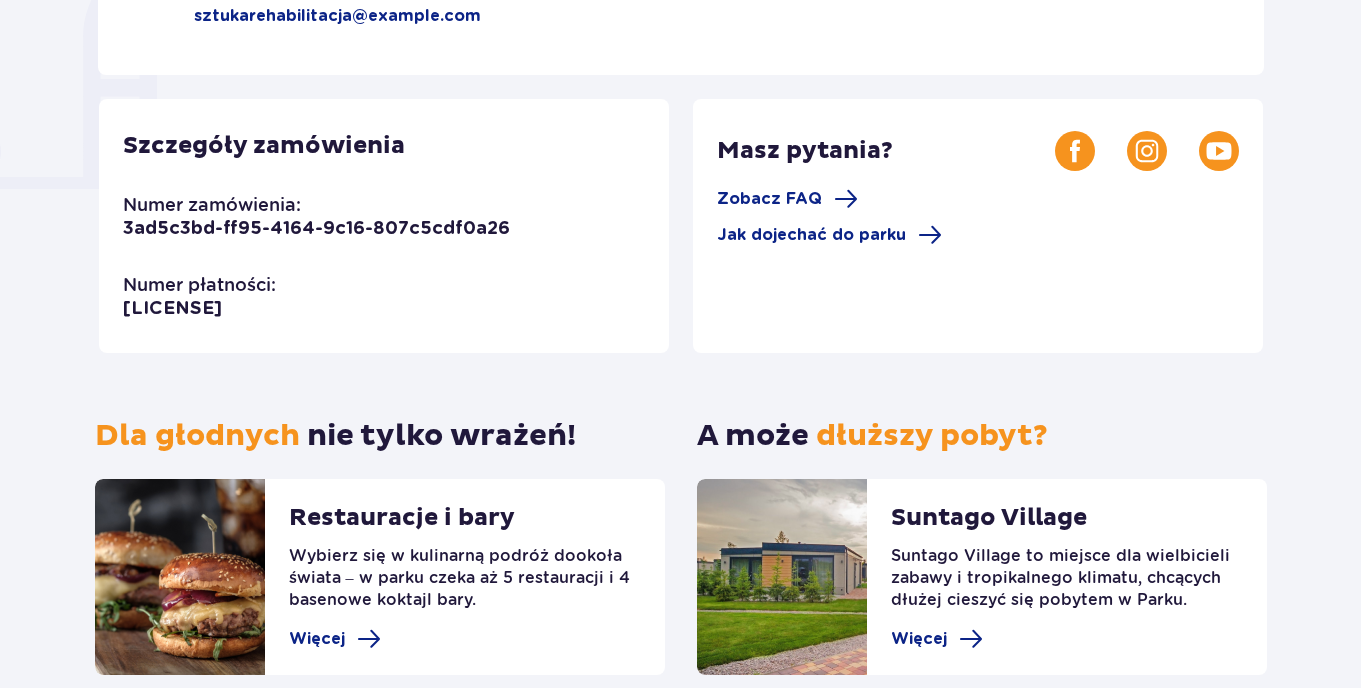 scroll, scrollTop: 494, scrollLeft: 0, axis: vertical 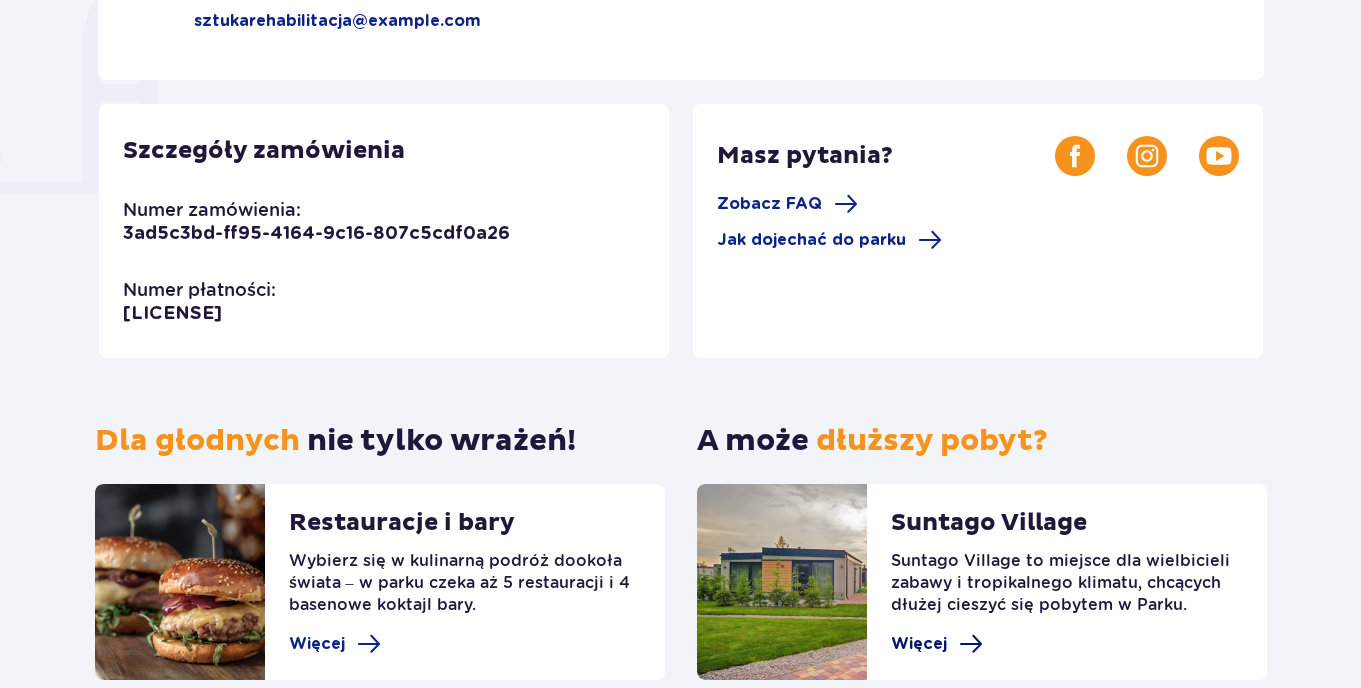 click on "Więcej" at bounding box center (919, 644) 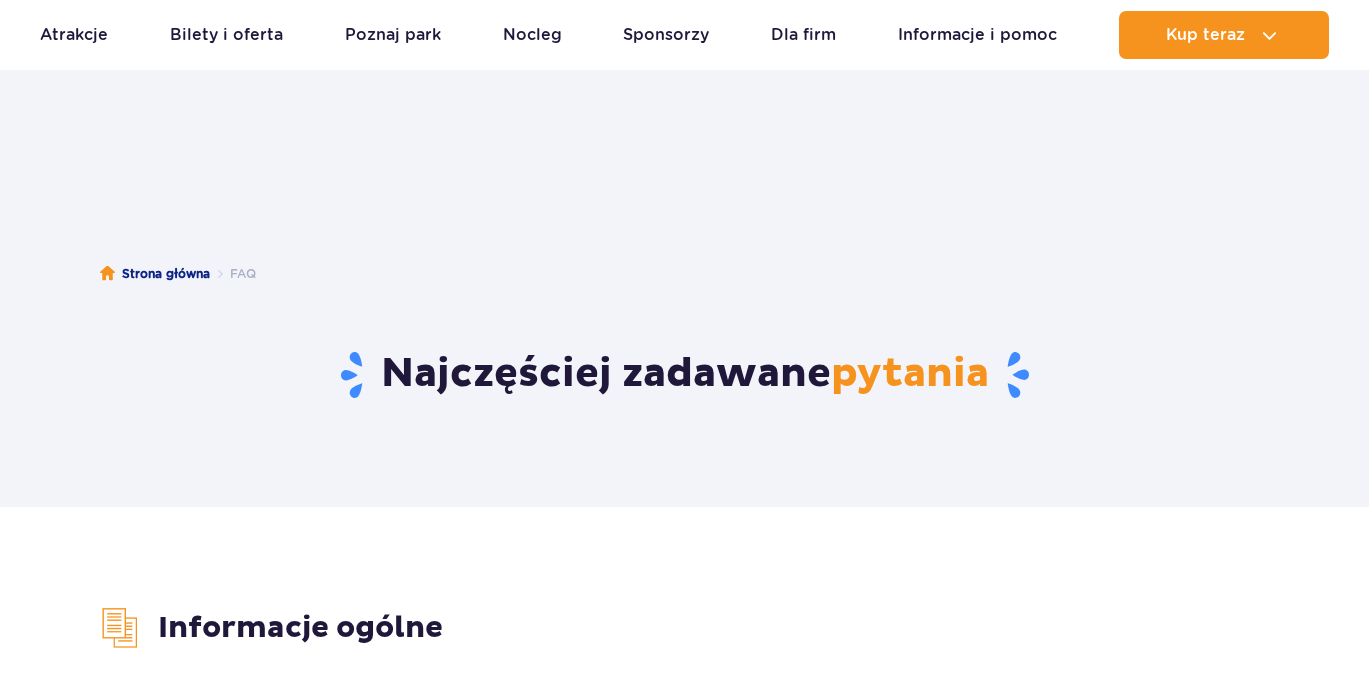 scroll, scrollTop: 194, scrollLeft: 0, axis: vertical 